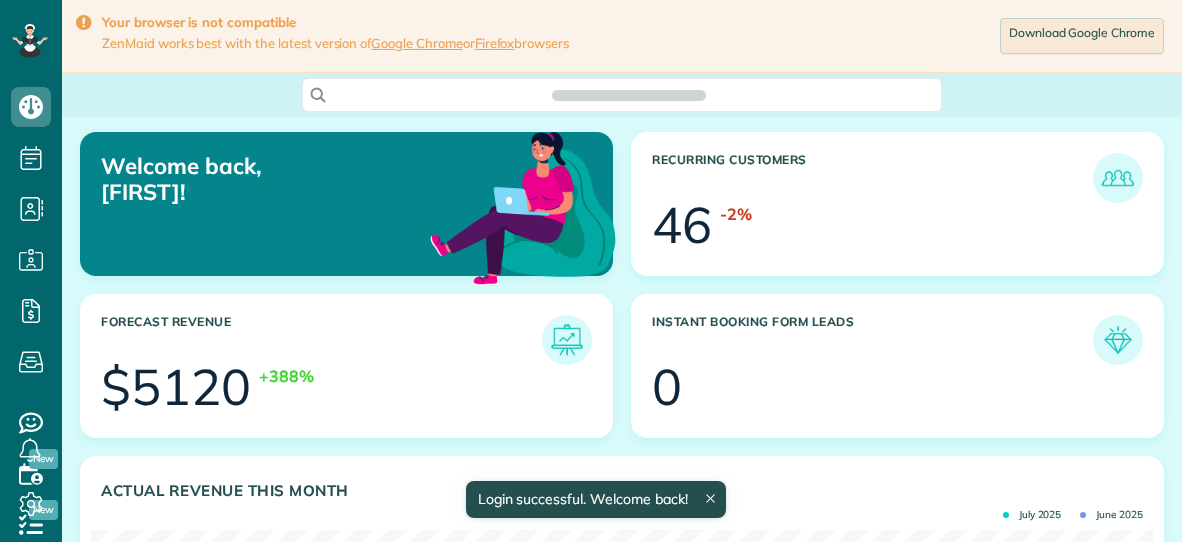 scroll, scrollTop: 0, scrollLeft: 0, axis: both 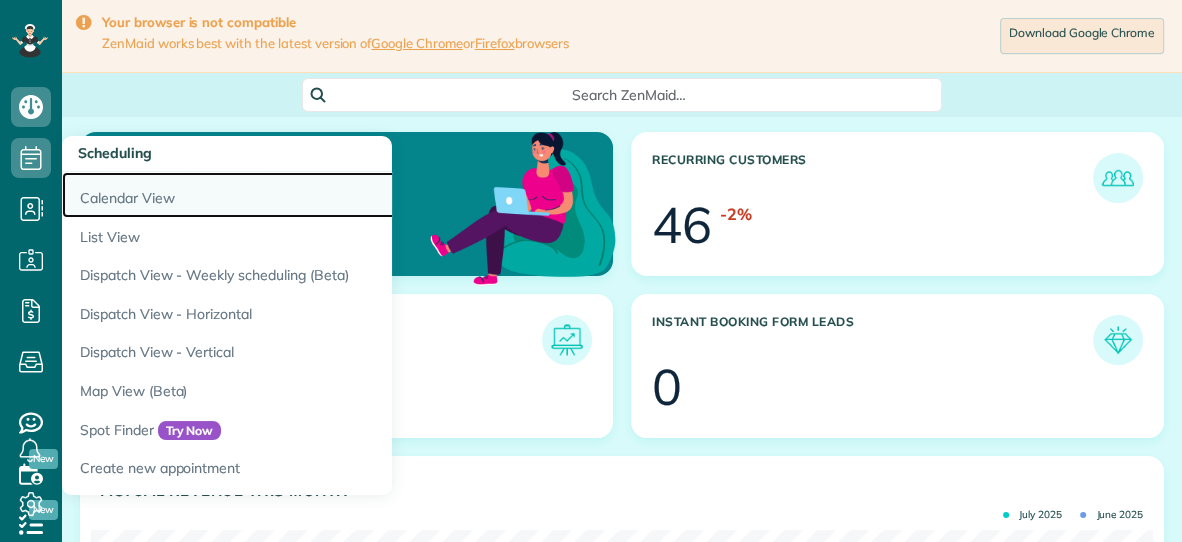 click on "Calendar View" at bounding box center (312, 195) 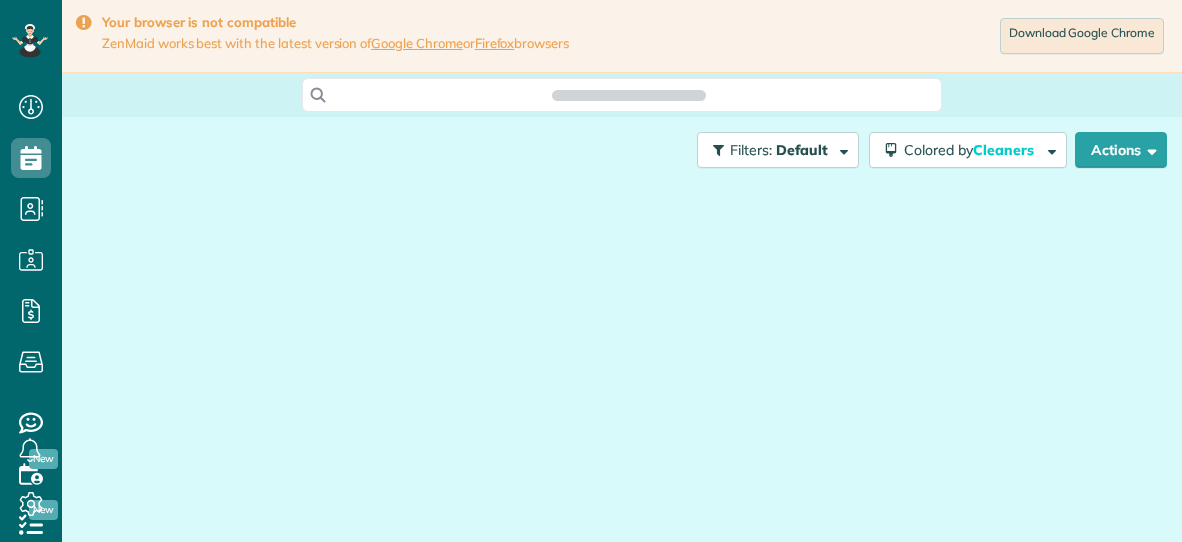 scroll, scrollTop: 0, scrollLeft: 0, axis: both 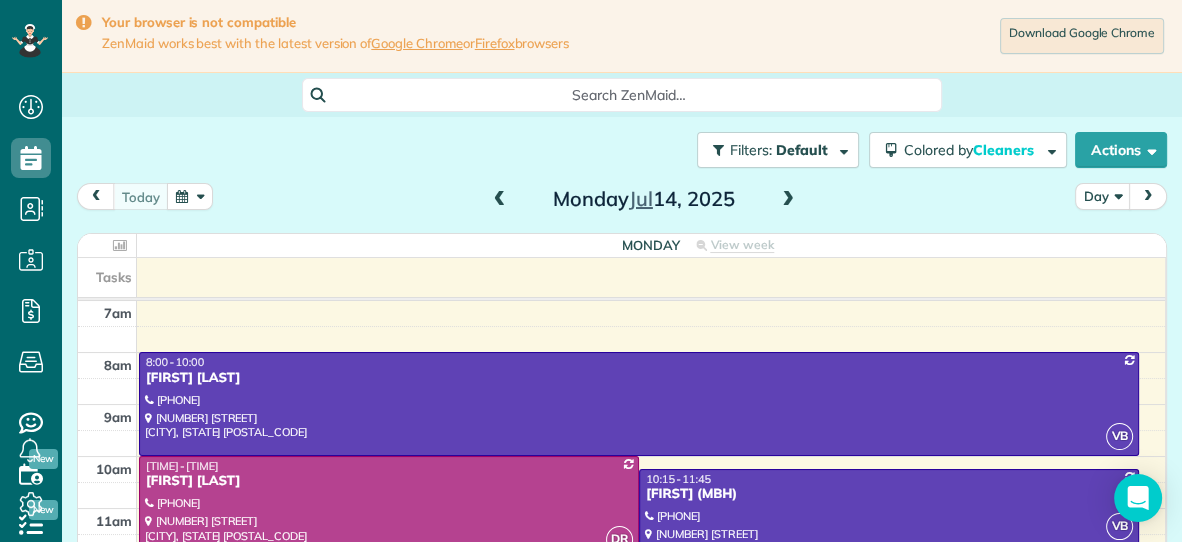 click at bounding box center (788, 200) 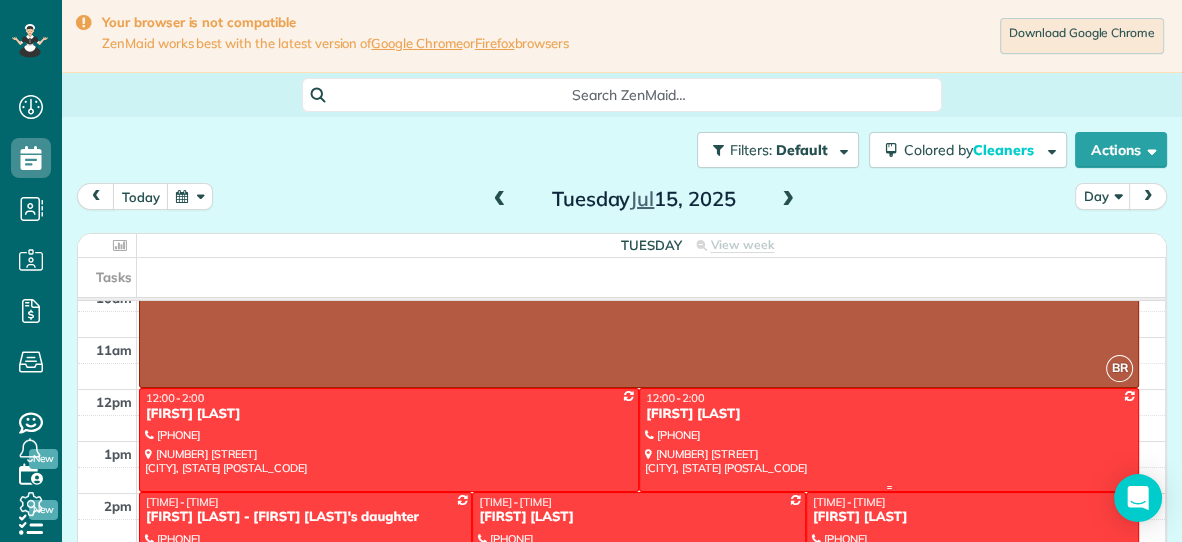 scroll, scrollTop: 163, scrollLeft: 0, axis: vertical 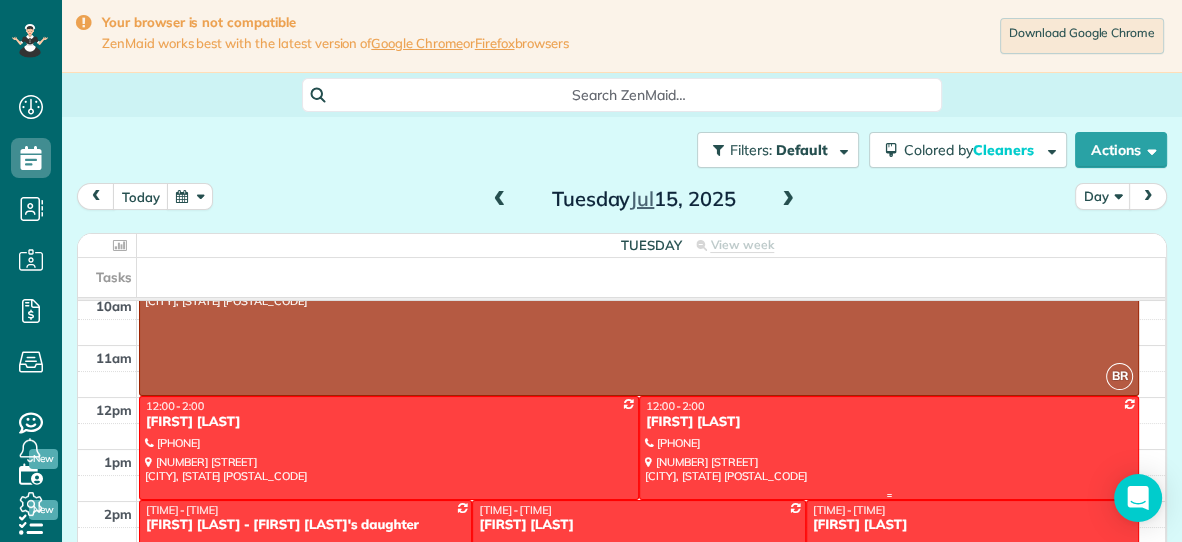 click on "Nancy Purkry" at bounding box center (889, 422) 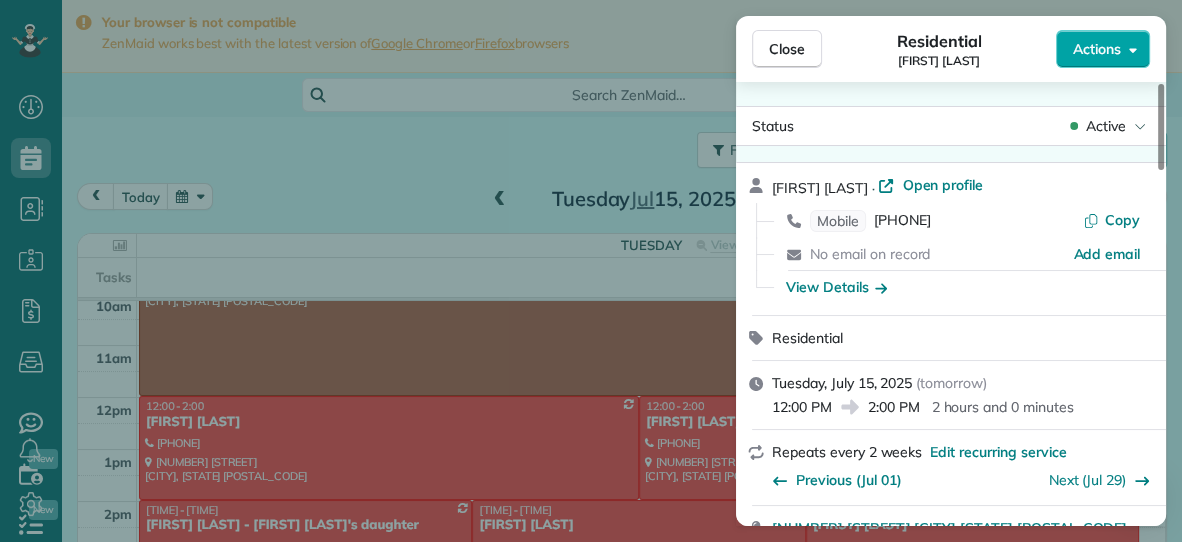 click on "Actions" at bounding box center [1097, 49] 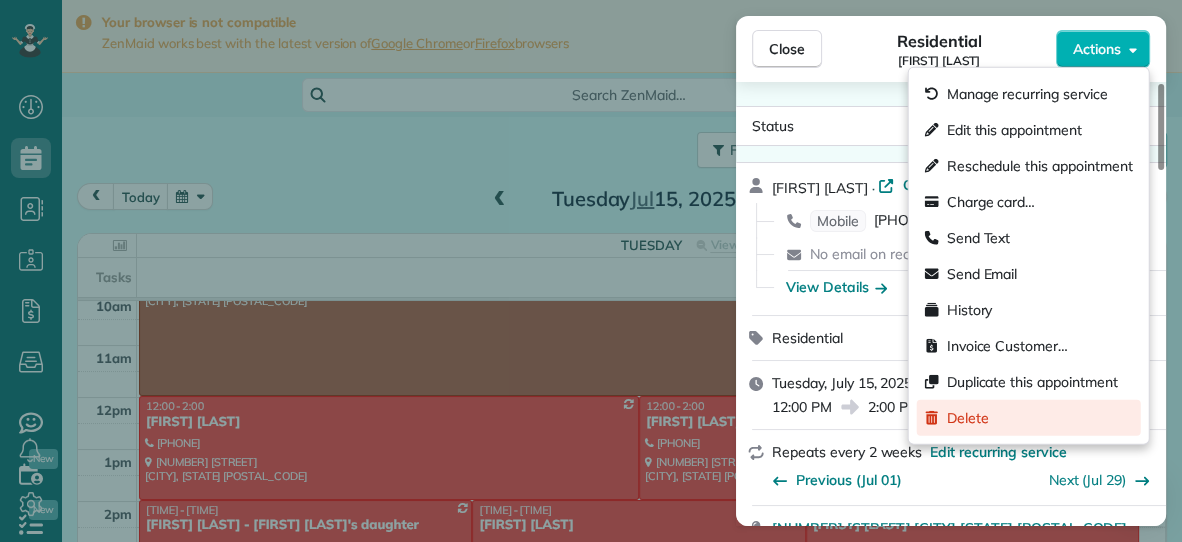 click on "Delete" at bounding box center [968, 418] 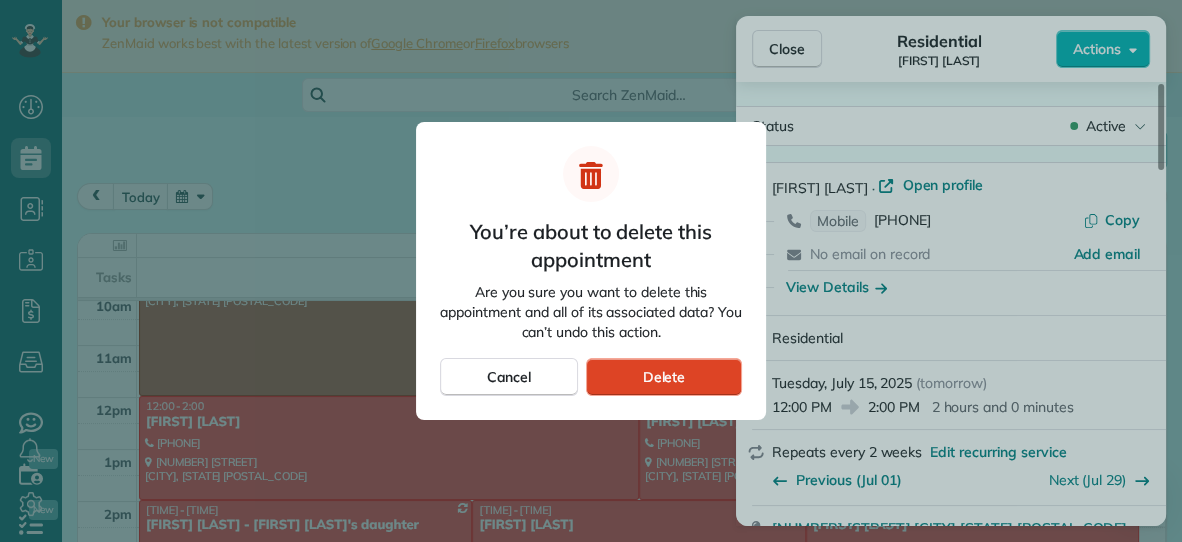 click on "Delete" at bounding box center [663, 377] 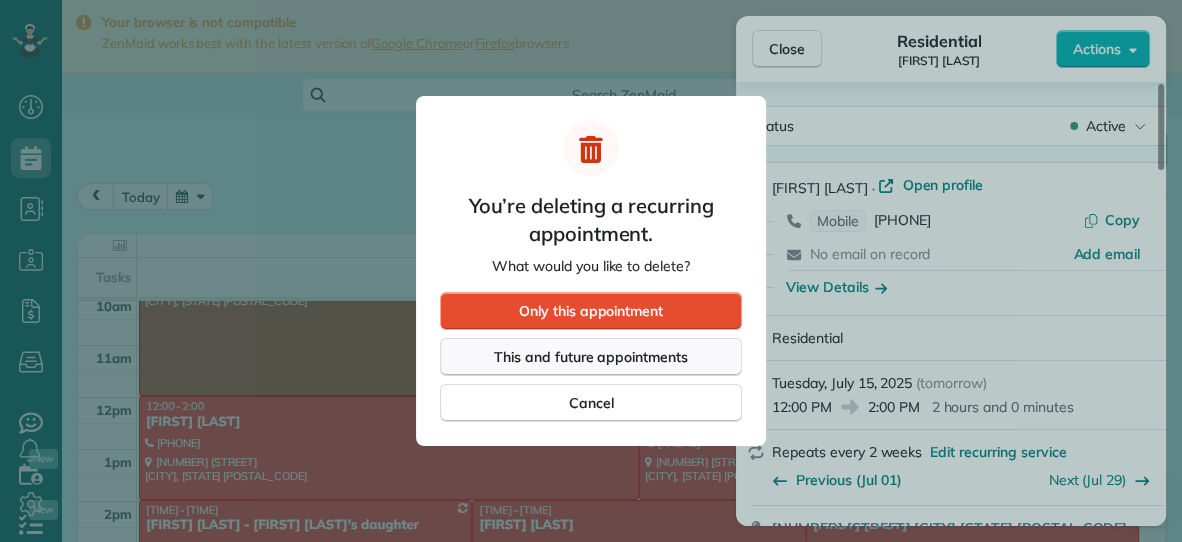 click on "This and future appointments" at bounding box center [591, 357] 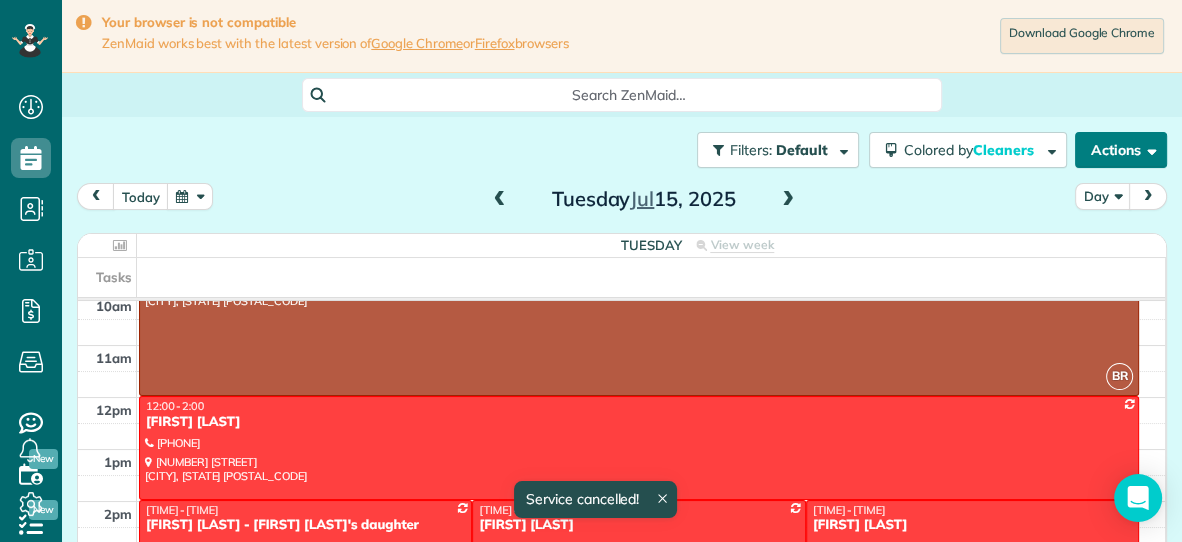 click on "Actions" at bounding box center (1121, 150) 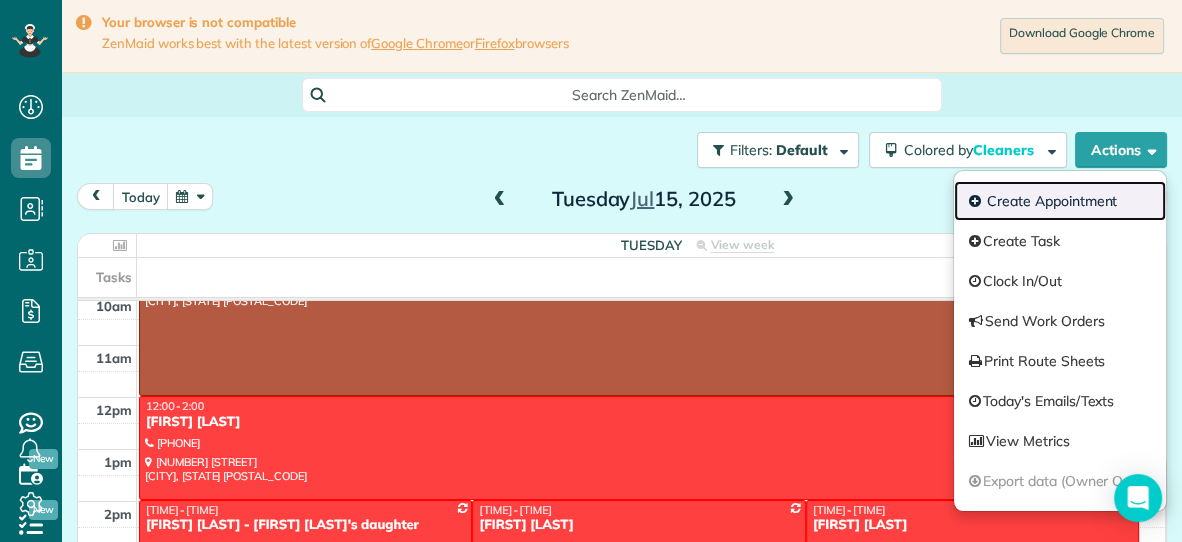 click on "Create Appointment" at bounding box center (1060, 201) 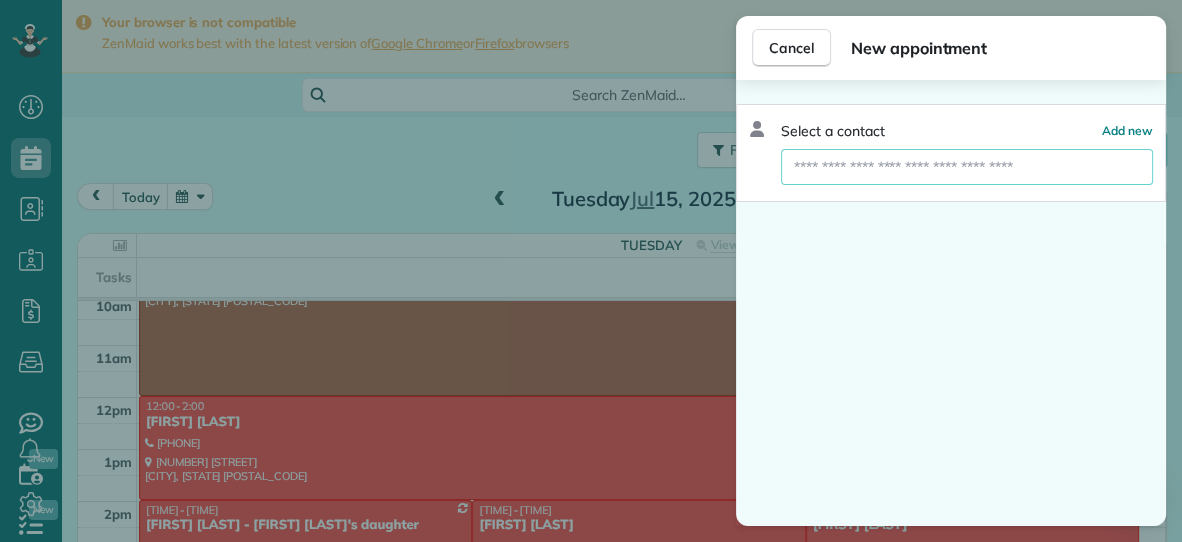 click at bounding box center [967, 167] 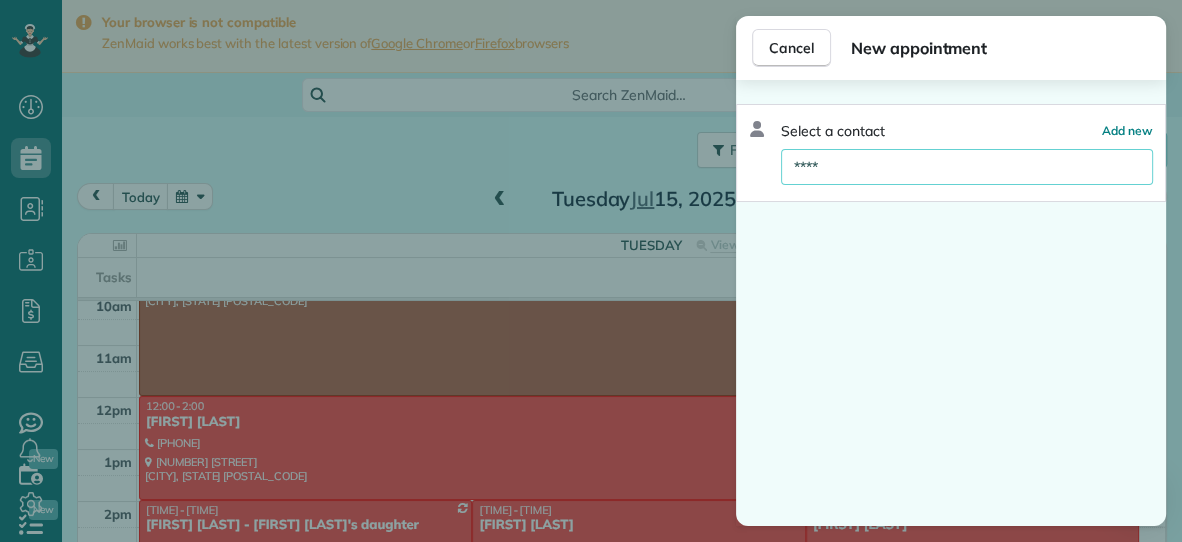type on "*****" 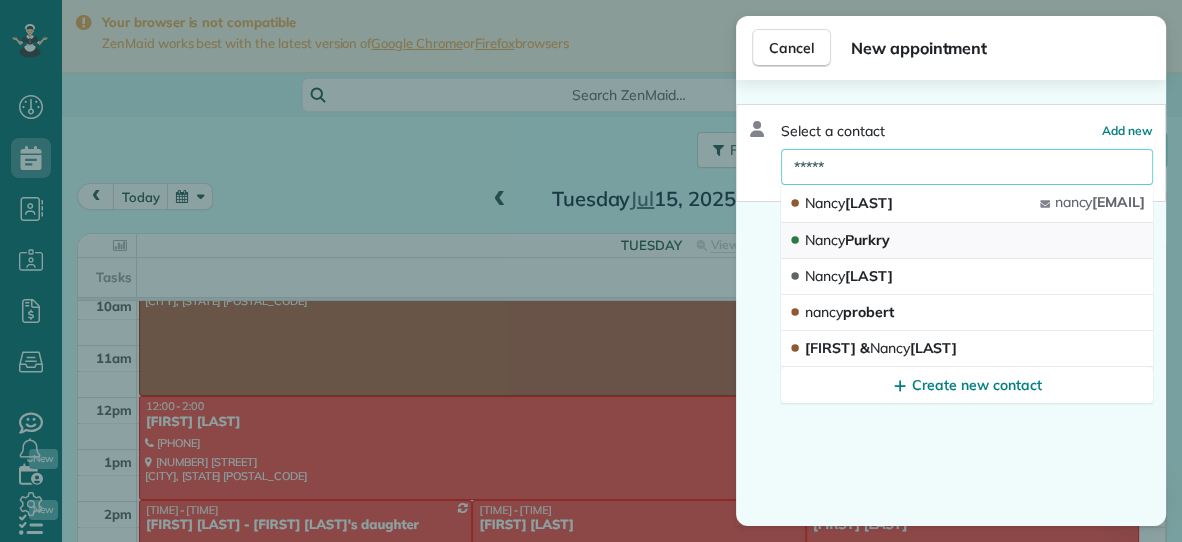 click on "Nancy  Purkry" at bounding box center [967, 241] 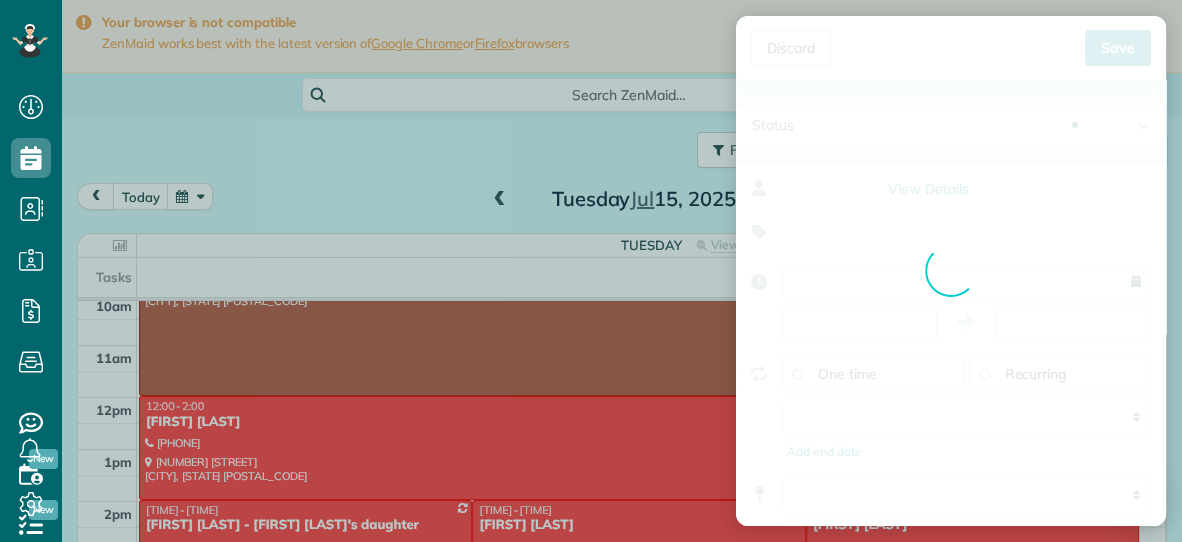 type on "**********" 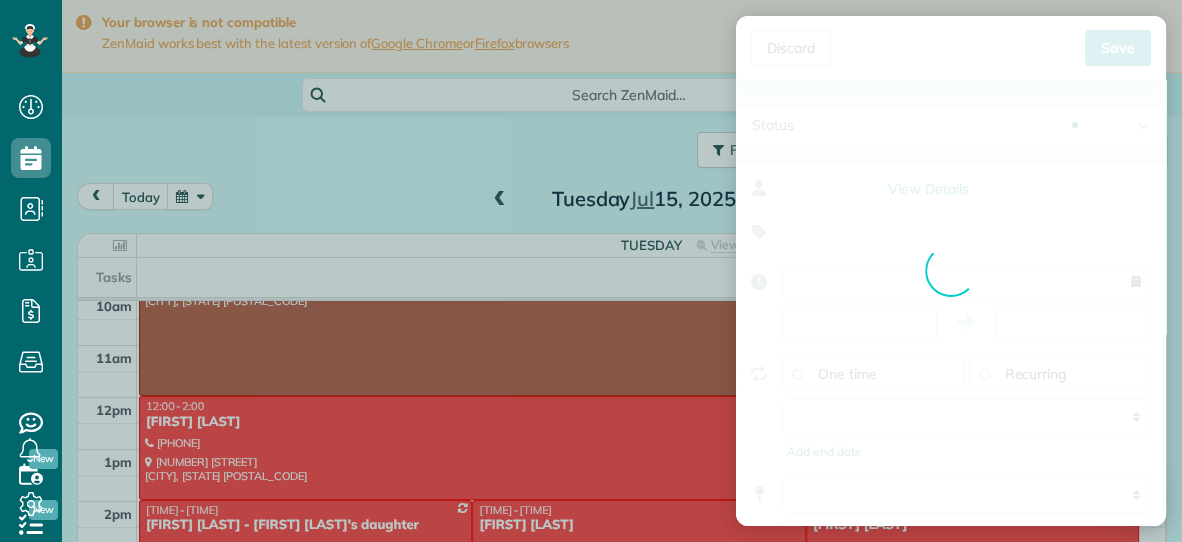 type on "*****" 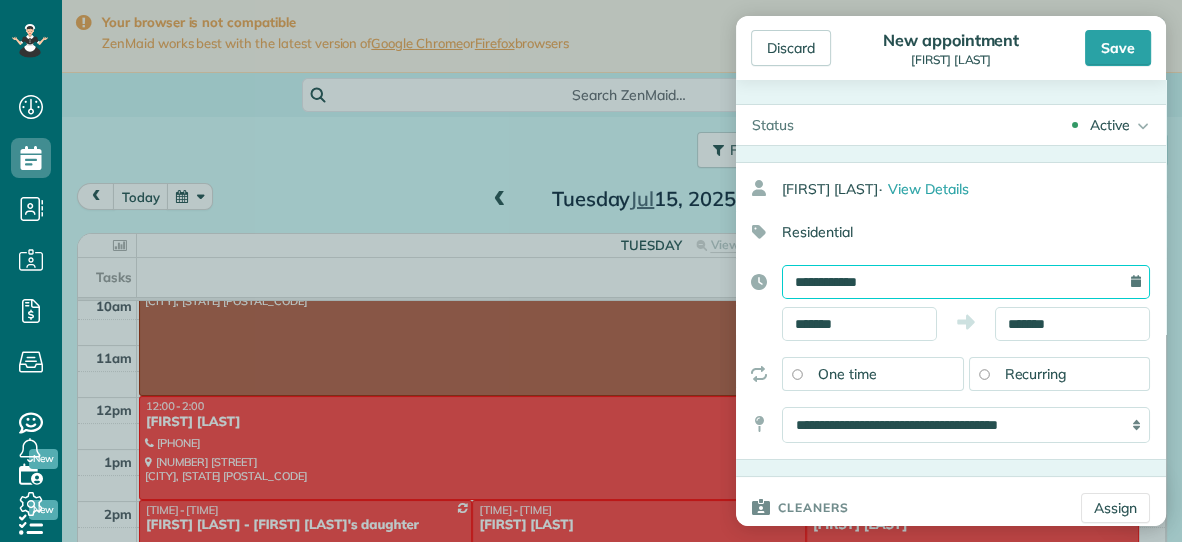 click on "**********" at bounding box center [966, 282] 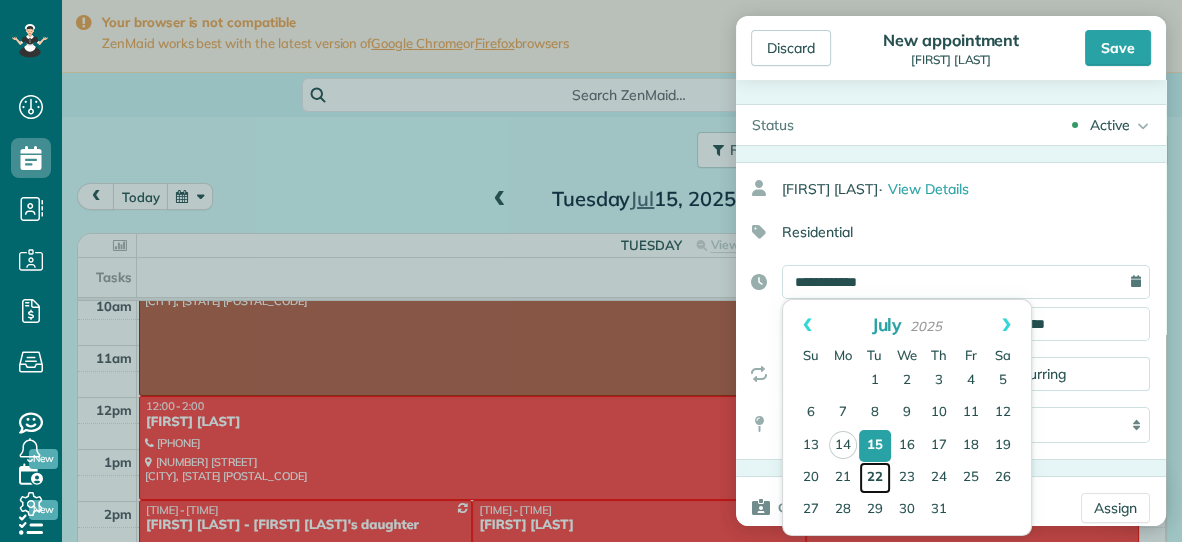 click on "22" at bounding box center (875, 478) 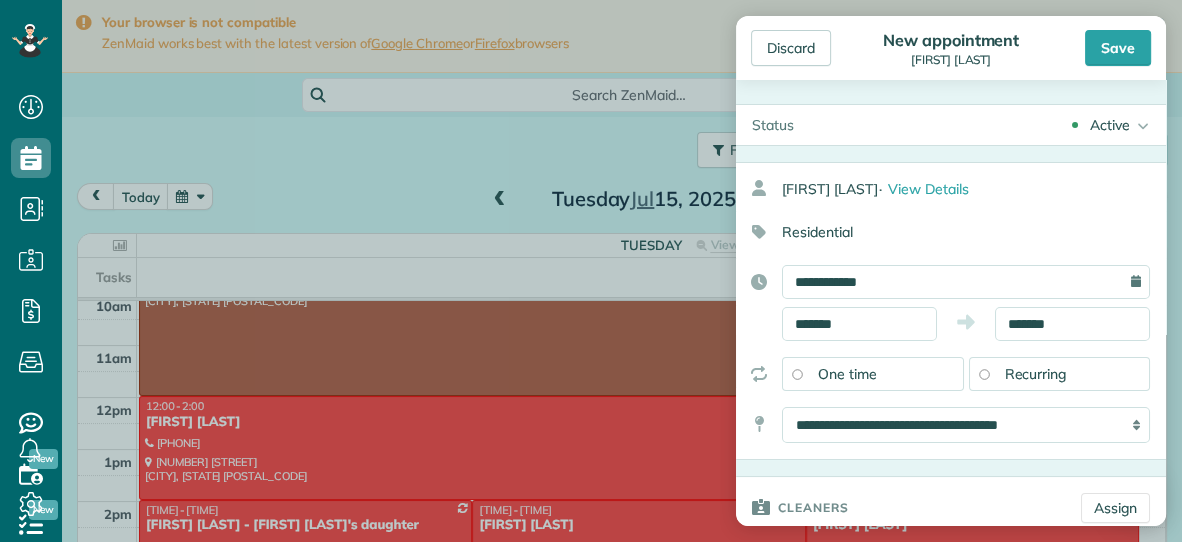 click on "Recurring" at bounding box center [1036, 374] 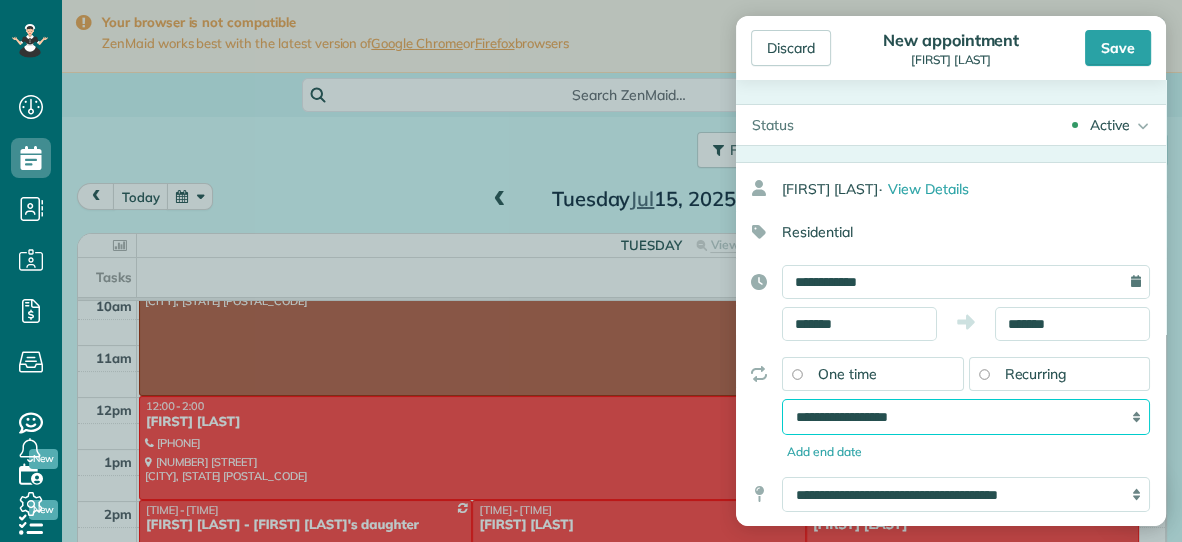 click on "**********" at bounding box center [966, 417] 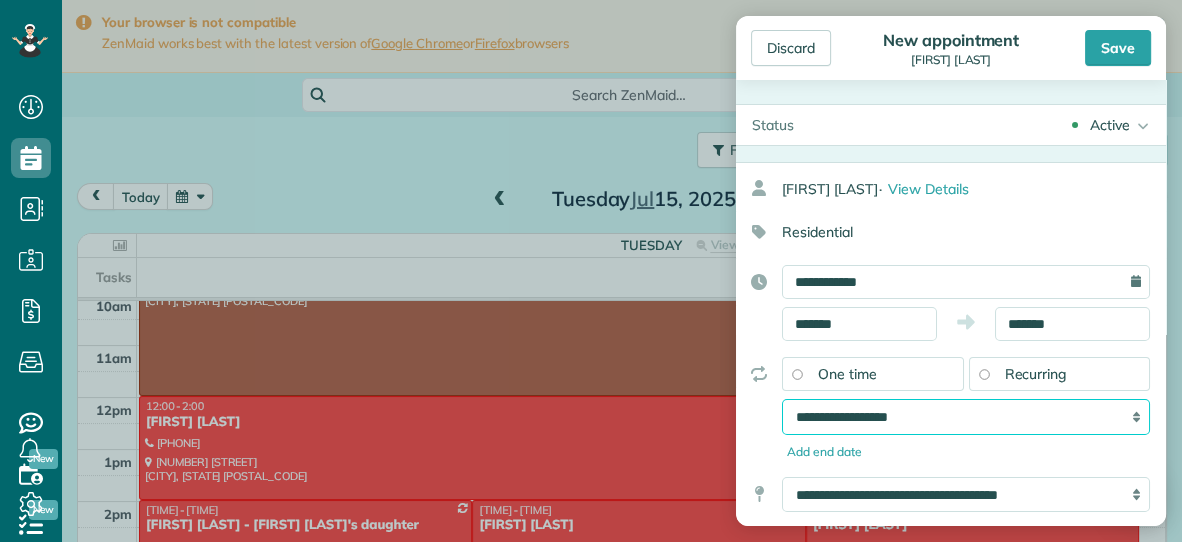 select on "**********" 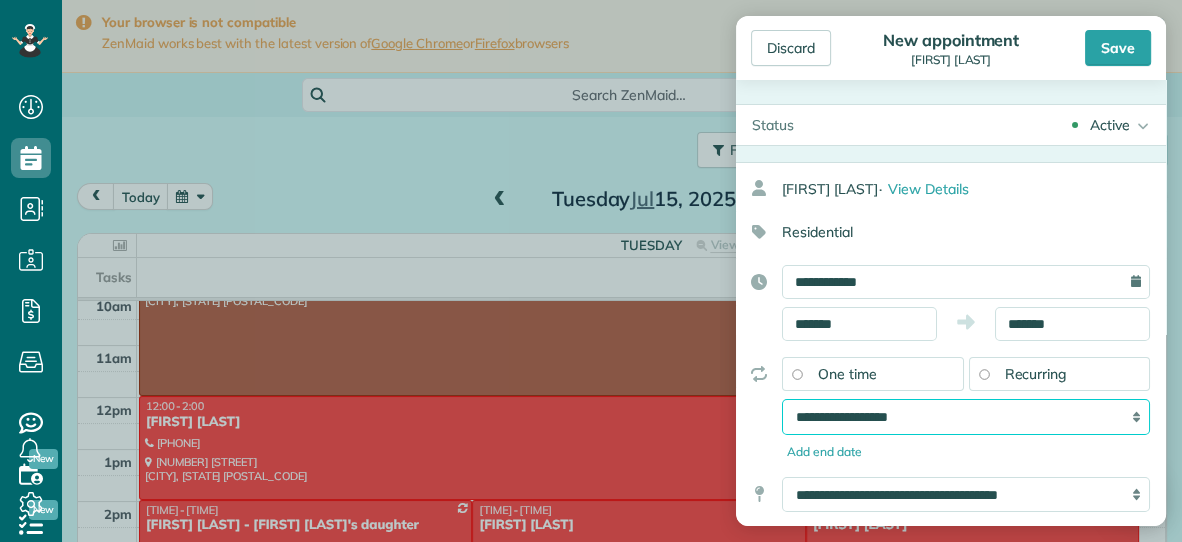 click on "**********" at bounding box center [966, 417] 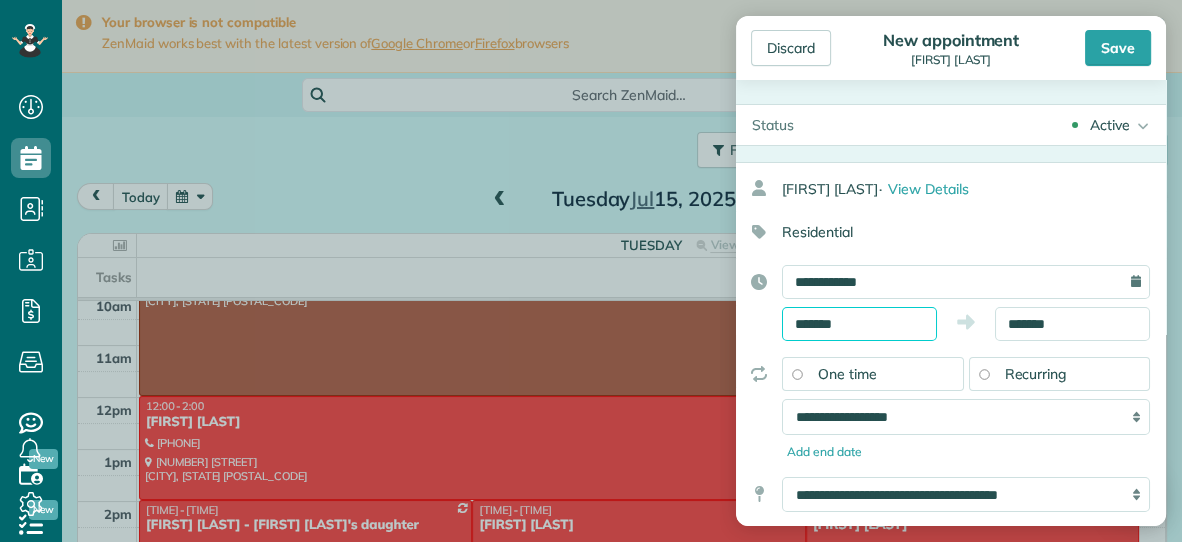 click on "*******" at bounding box center [859, 324] 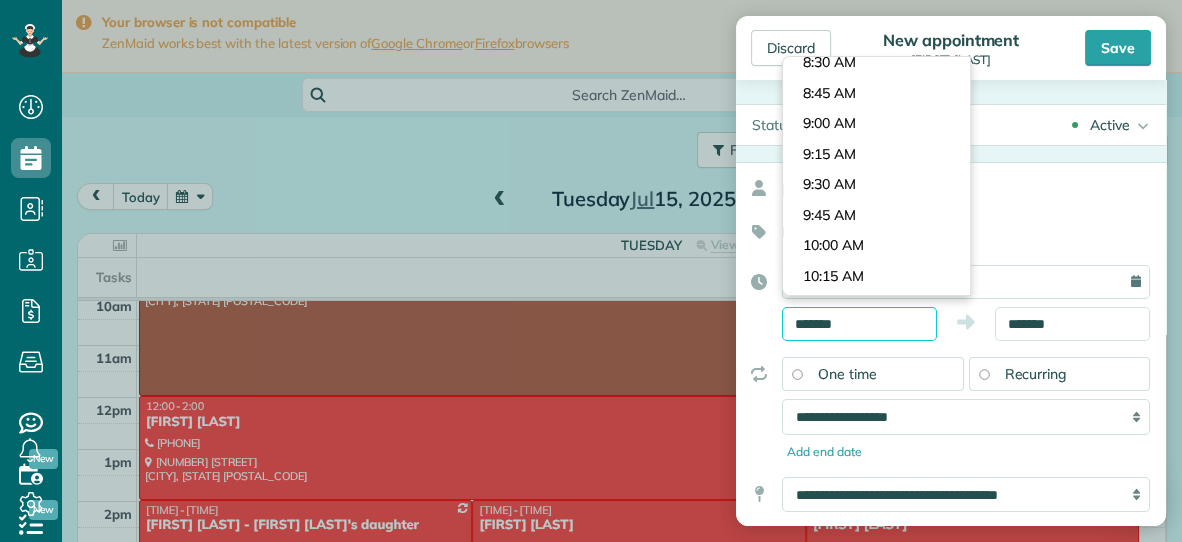 scroll, scrollTop: 1015, scrollLeft: 0, axis: vertical 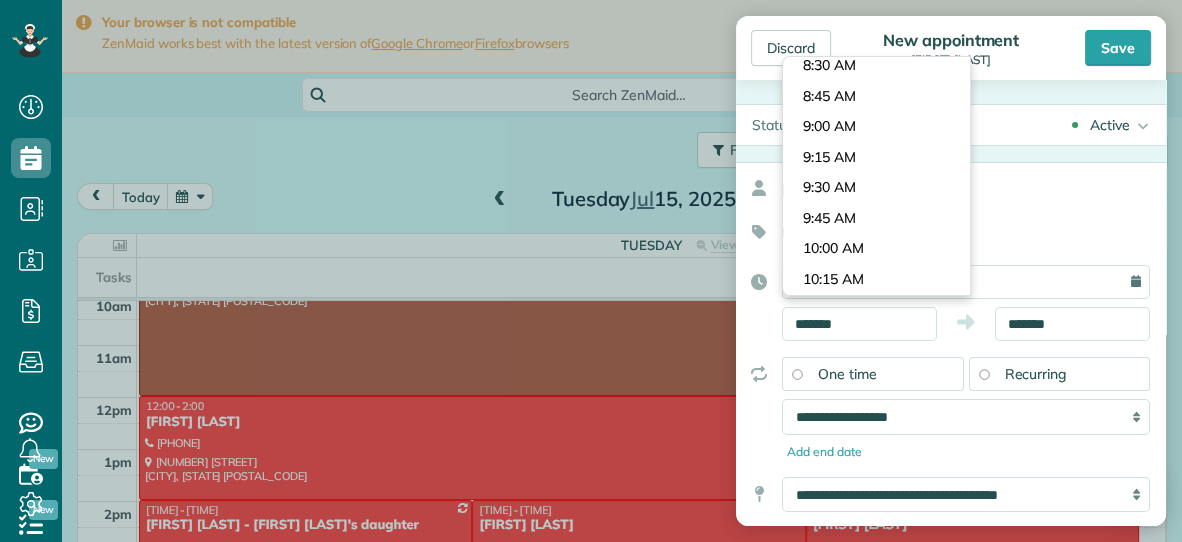 click on "Dashboard
Scheduling
Calendar View
List View
Dispatch View - Weekly scheduling (Beta)" at bounding box center (591, 271) 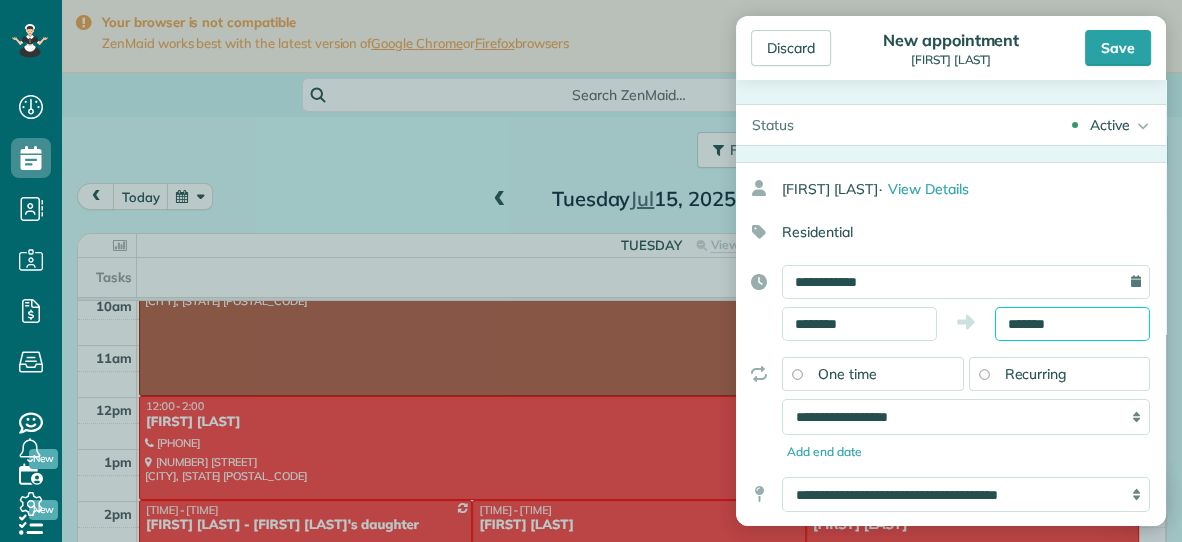 click on "*******" at bounding box center [1072, 324] 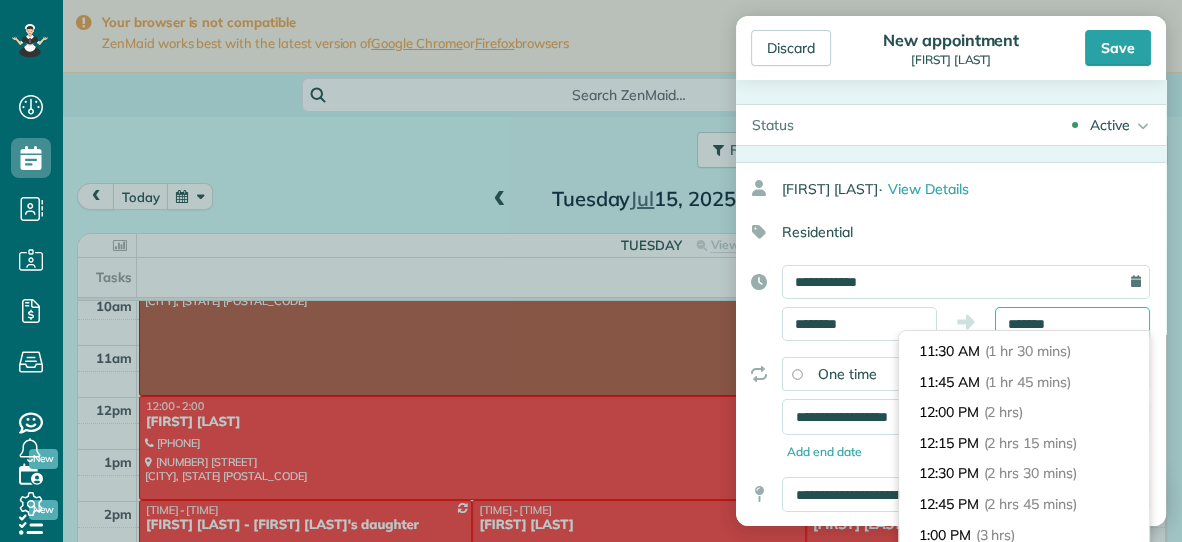 scroll, scrollTop: 171, scrollLeft: 0, axis: vertical 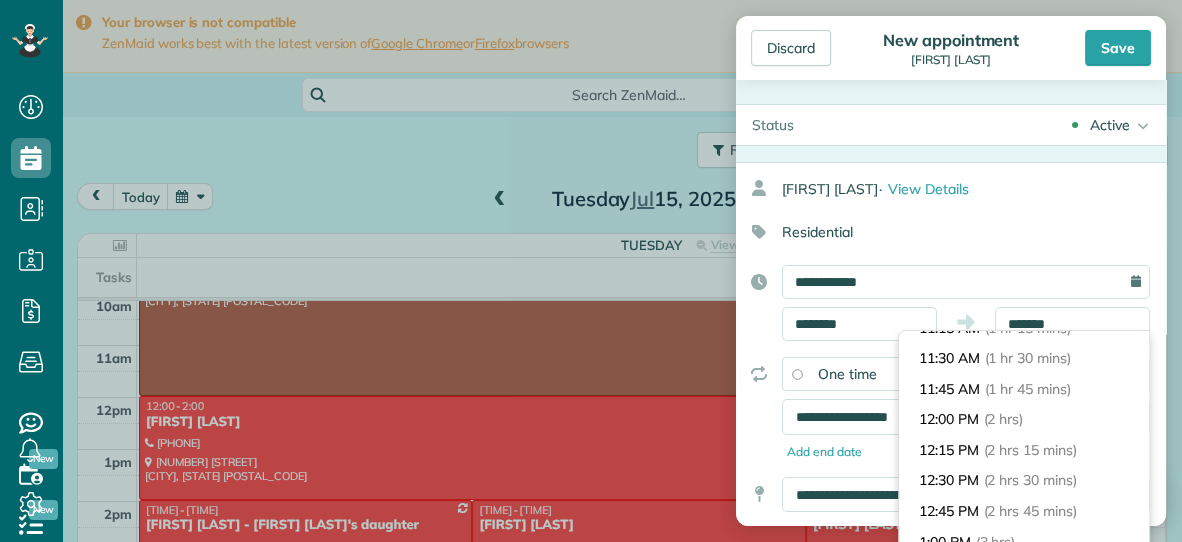click on "12:00 PM  (2 hrs)" at bounding box center (1024, 419) 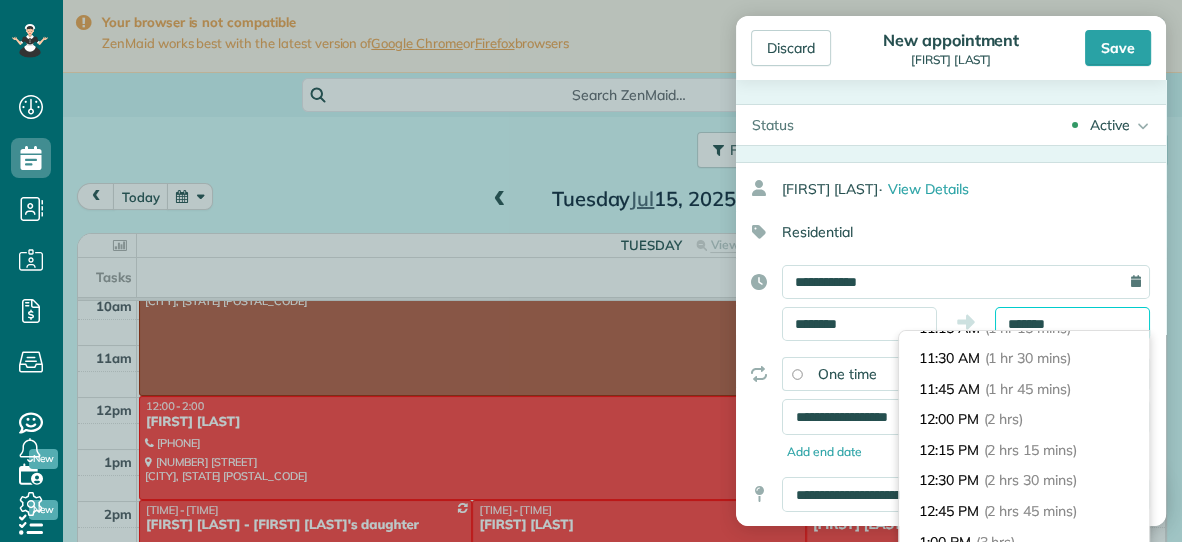 type on "********" 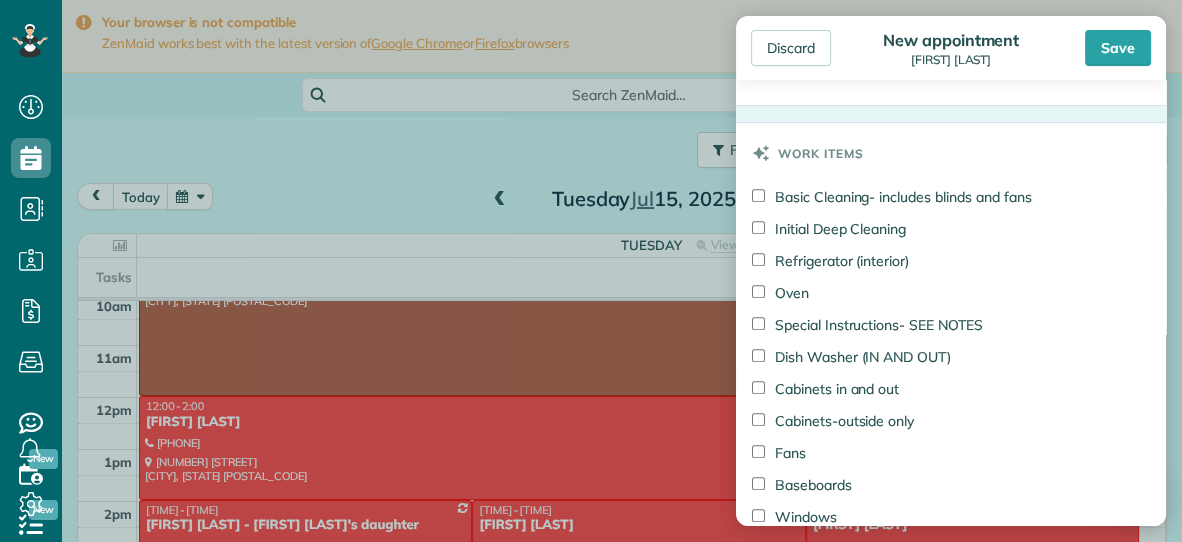 scroll, scrollTop: 1025, scrollLeft: 0, axis: vertical 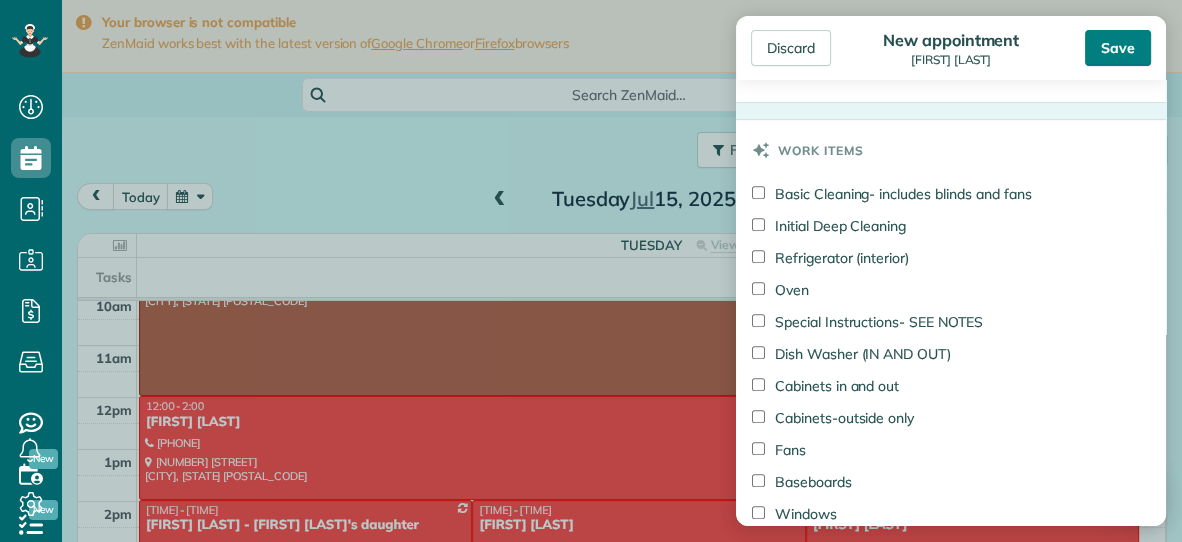 click on "Save" at bounding box center (1118, 48) 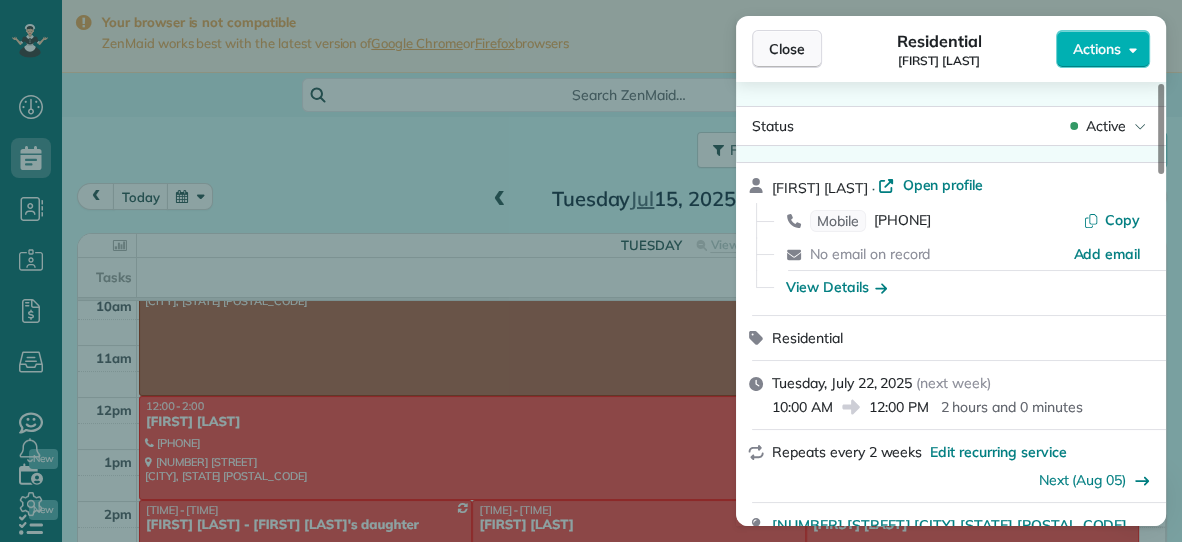 click on "Close" at bounding box center (787, 49) 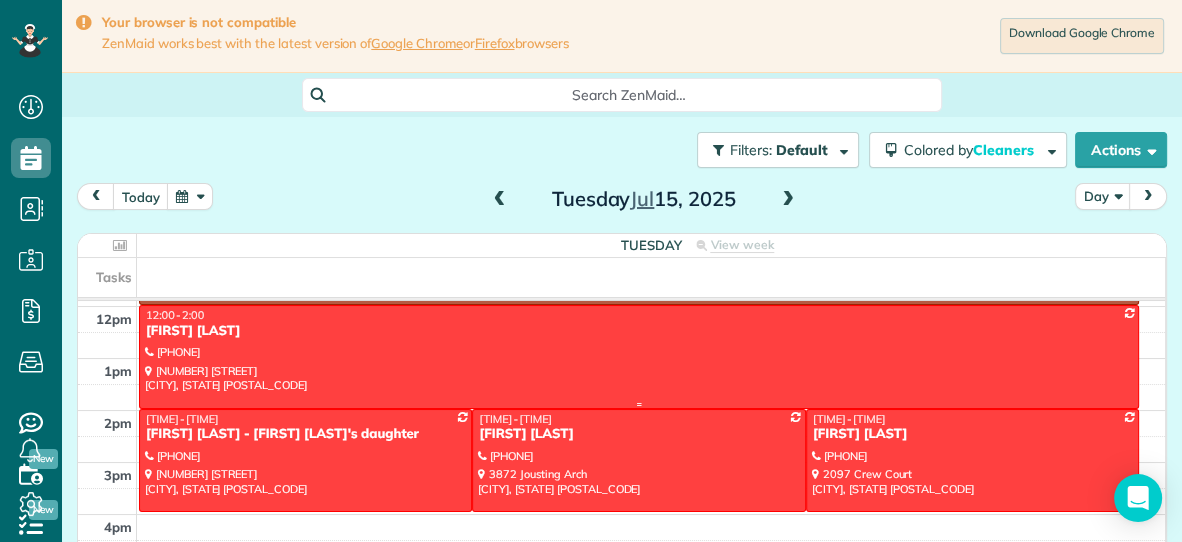 scroll, scrollTop: 275, scrollLeft: 0, axis: vertical 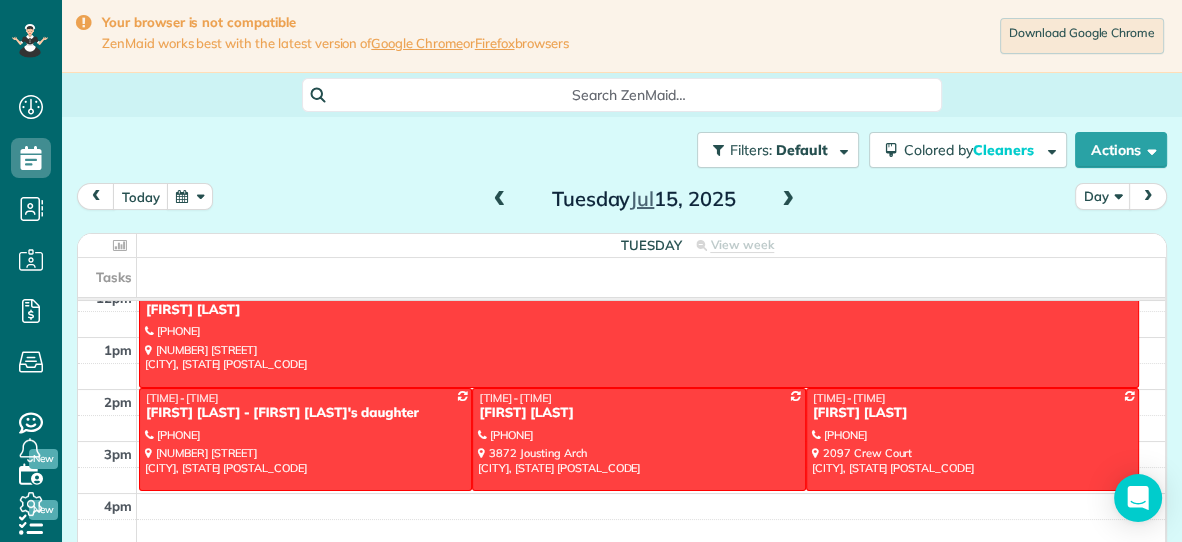 click at bounding box center [788, 200] 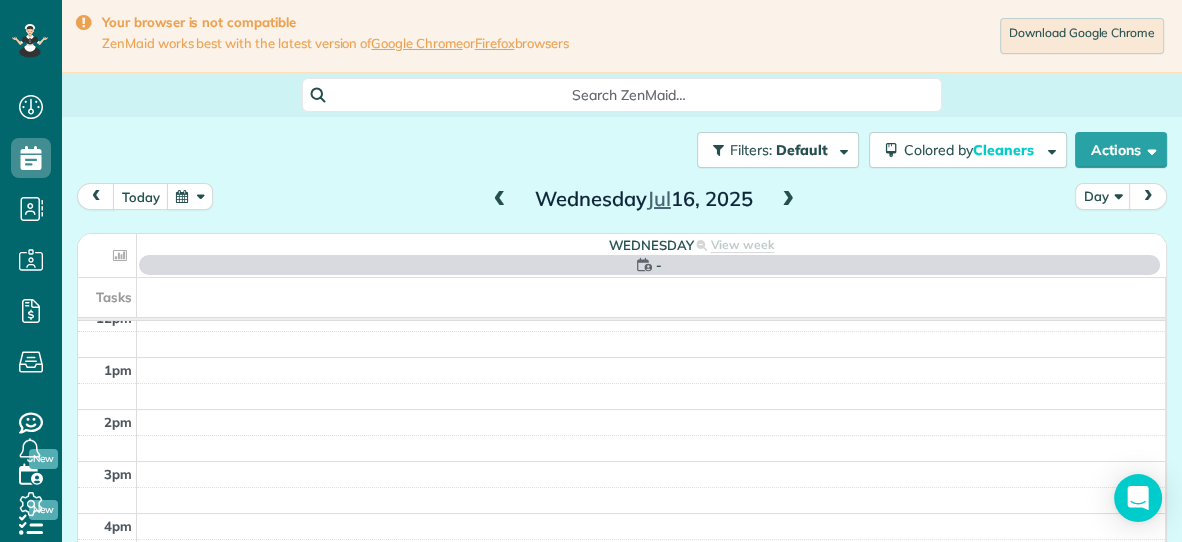 scroll, scrollTop: 0, scrollLeft: 0, axis: both 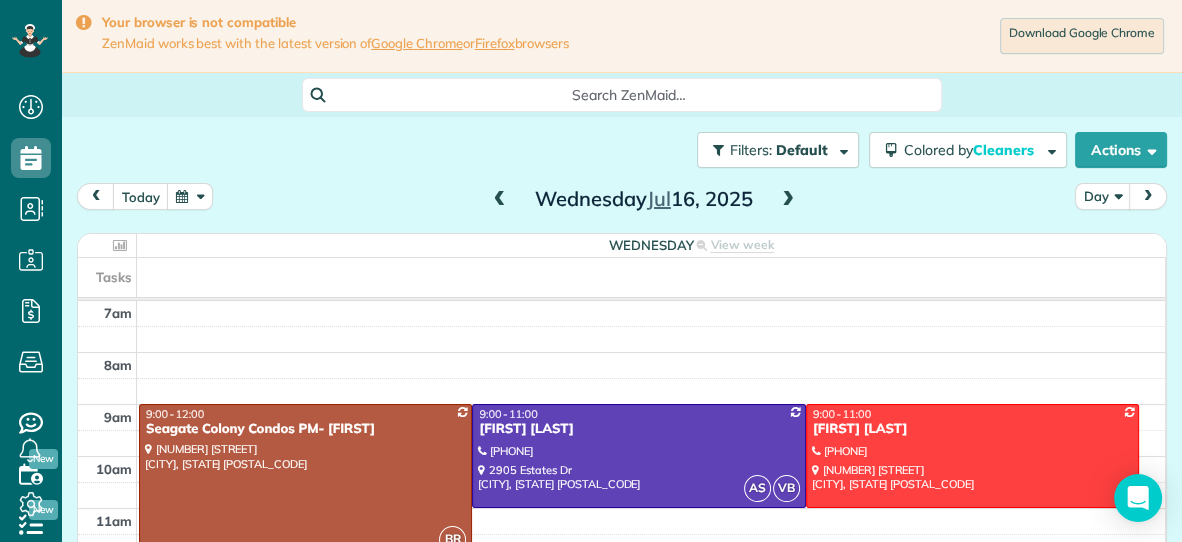 click at bounding box center [788, 200] 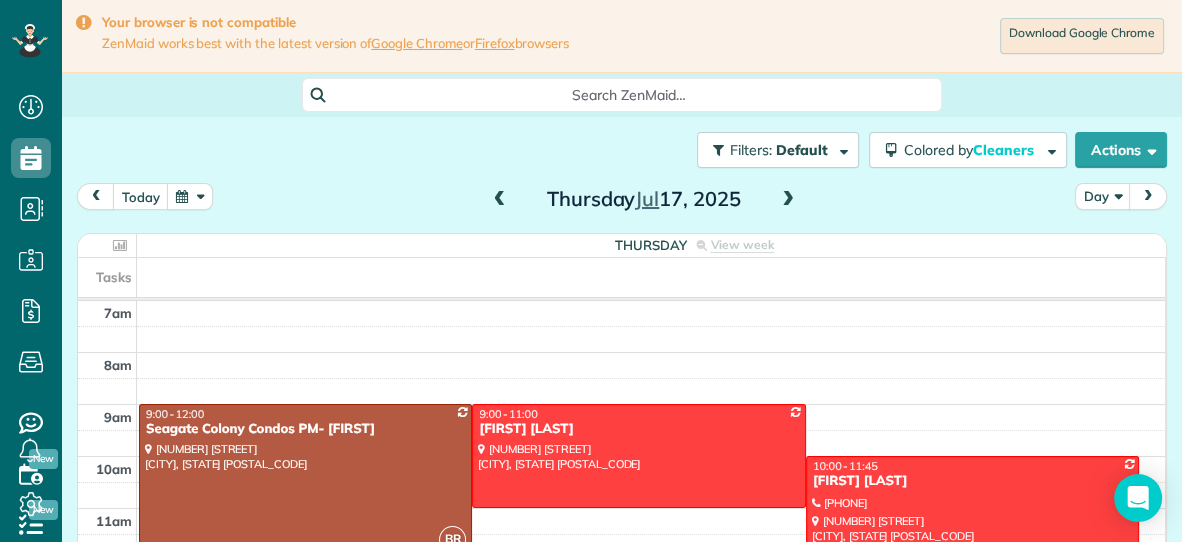 scroll, scrollTop: 98, scrollLeft: 0, axis: vertical 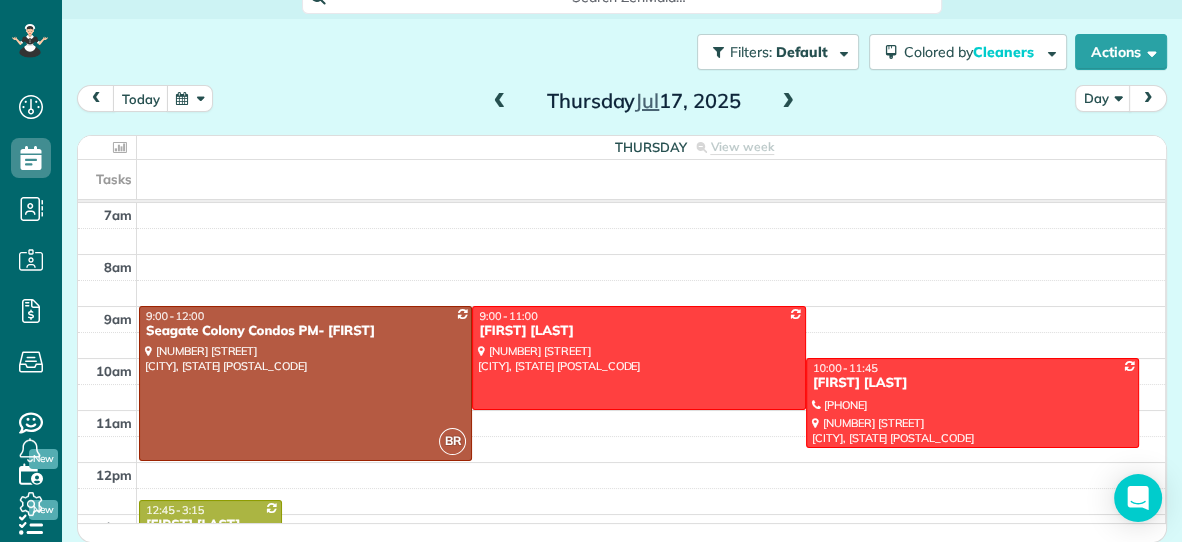 click at bounding box center [500, 102] 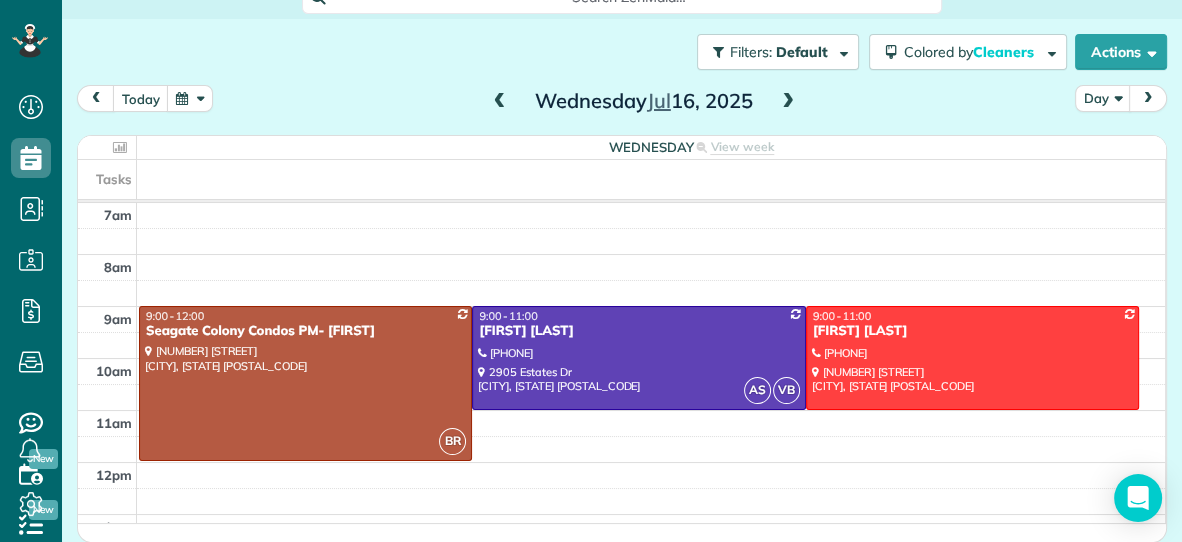 click at bounding box center (500, 102) 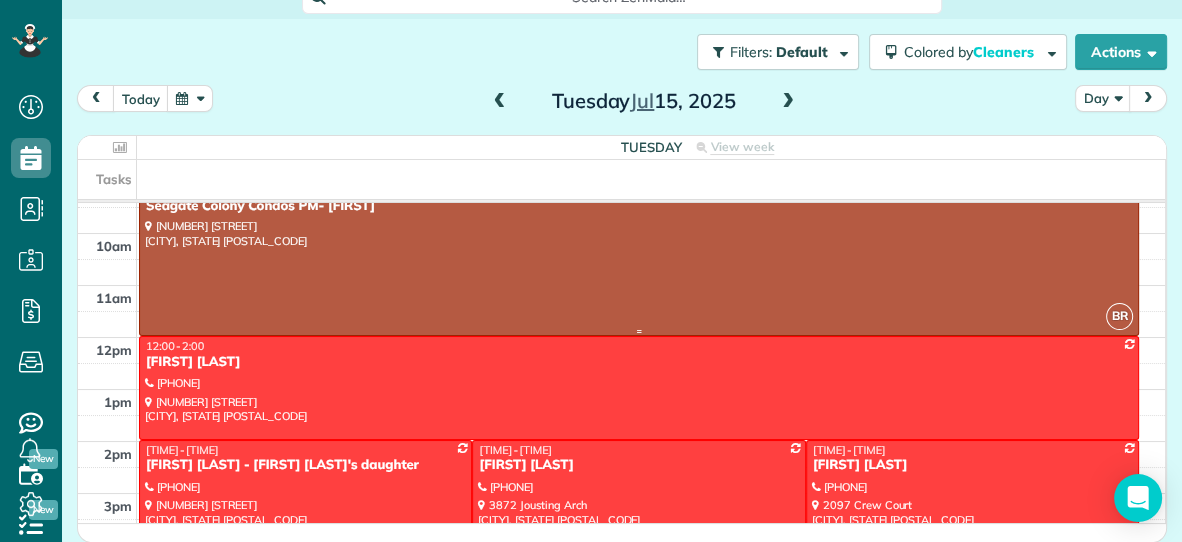 scroll, scrollTop: 124, scrollLeft: 0, axis: vertical 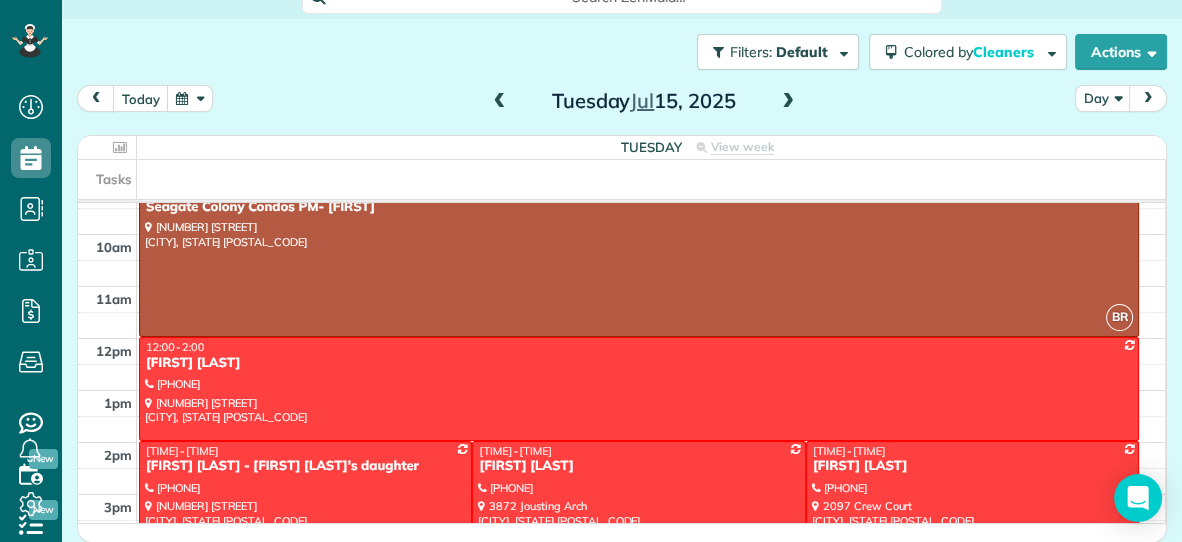 click at bounding box center (788, 102) 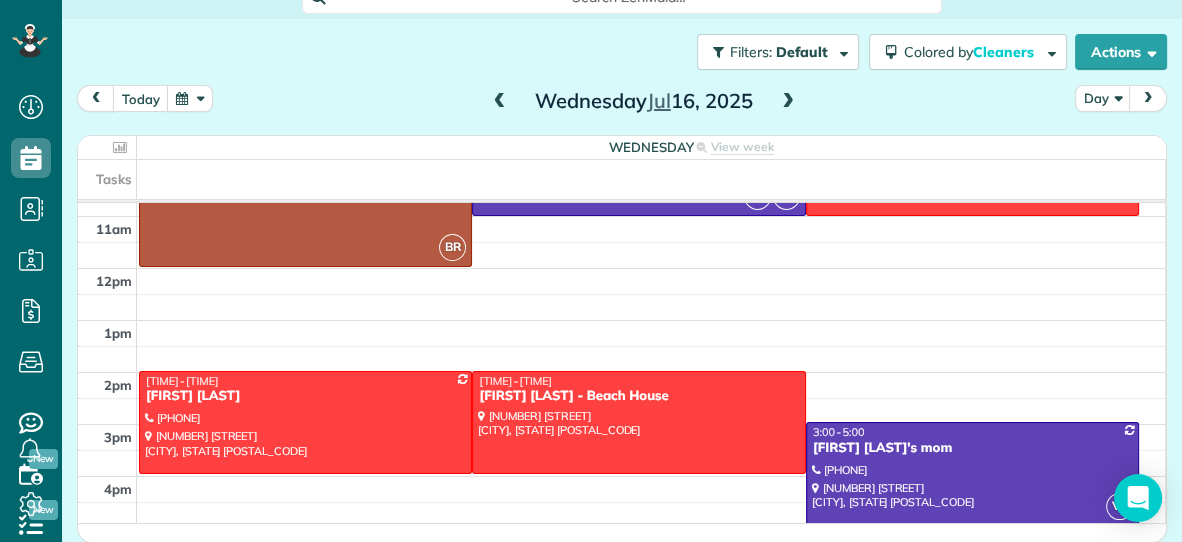 scroll, scrollTop: 204, scrollLeft: 0, axis: vertical 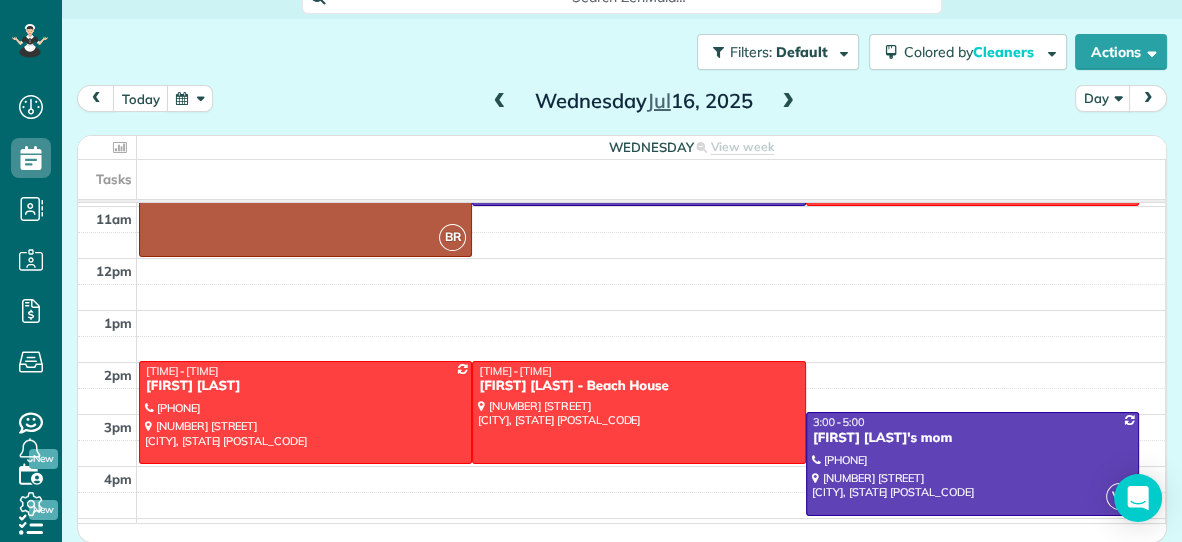 click at bounding box center (788, 102) 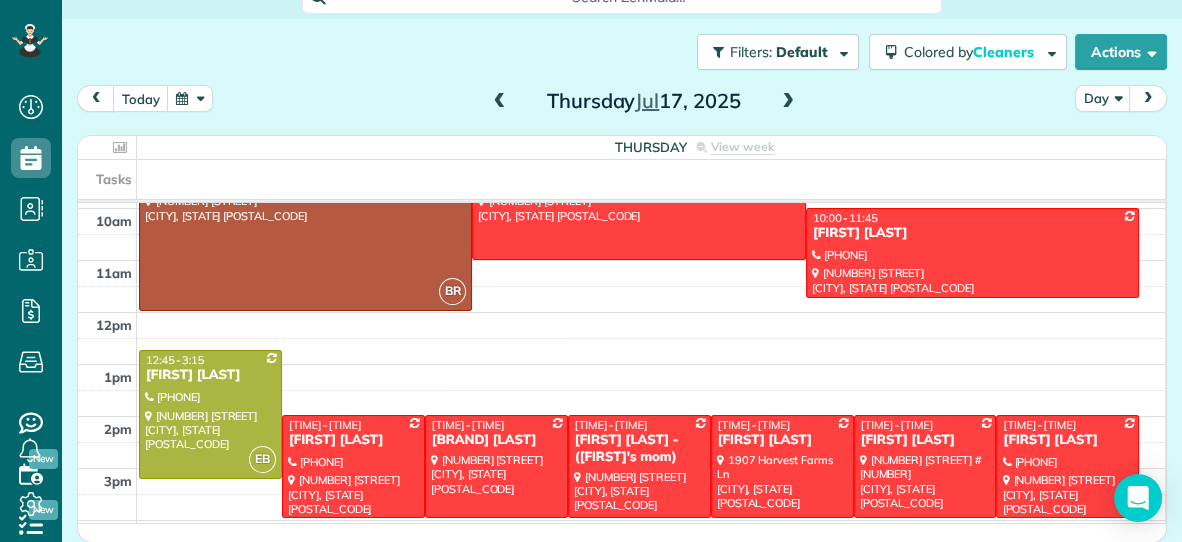 scroll, scrollTop: 0, scrollLeft: 0, axis: both 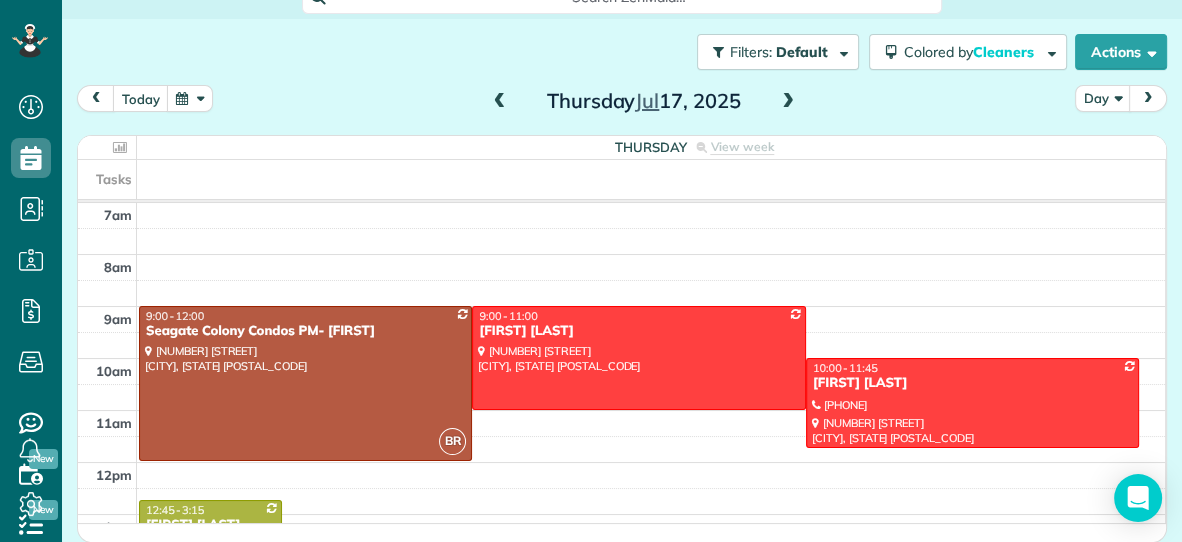 click at bounding box center (788, 102) 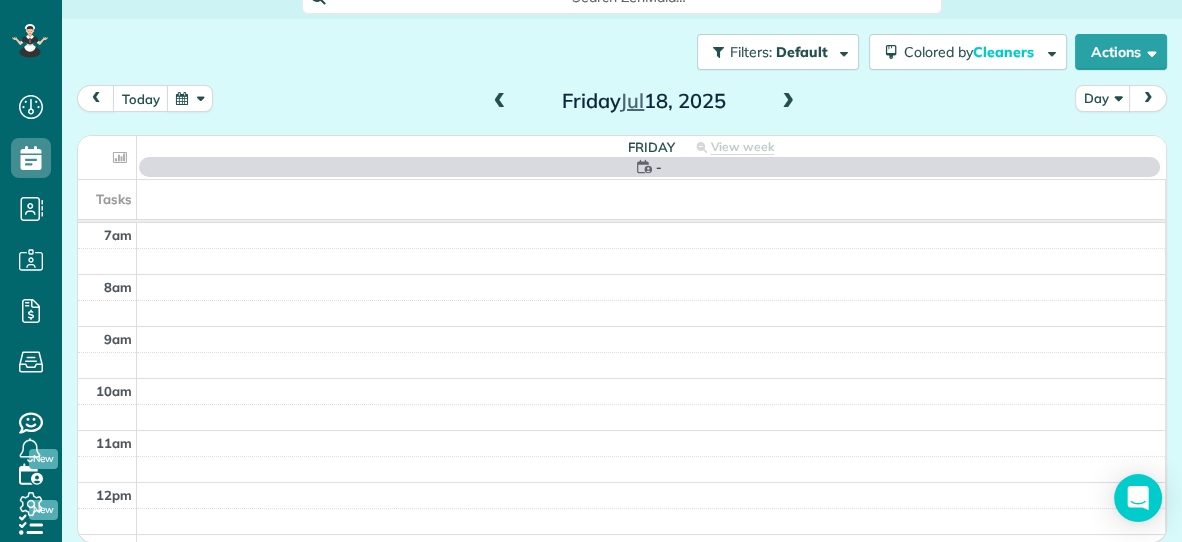 click at bounding box center (788, 102) 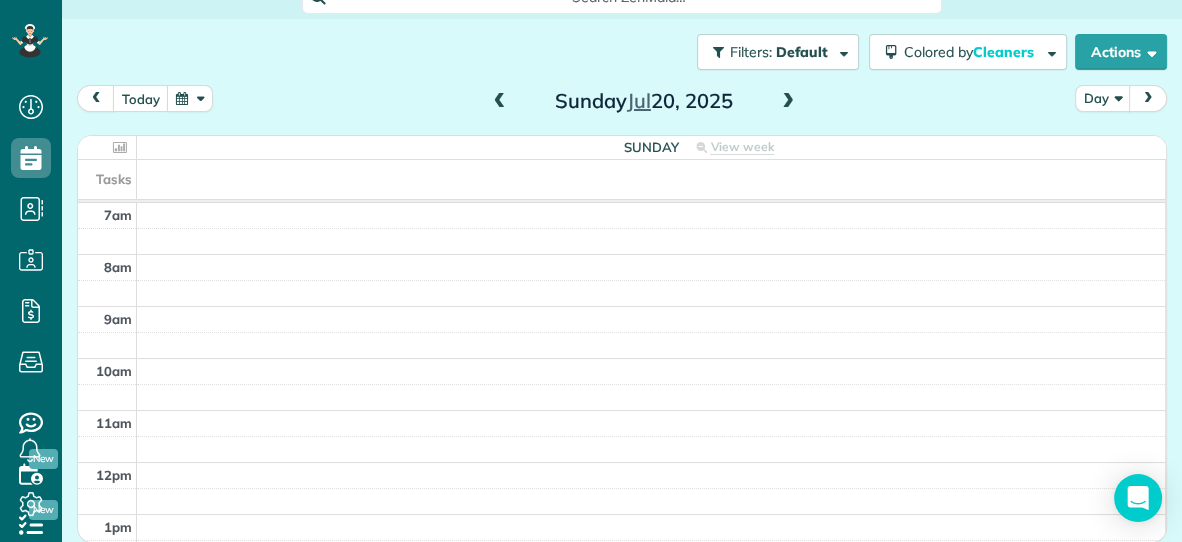 click at bounding box center (788, 102) 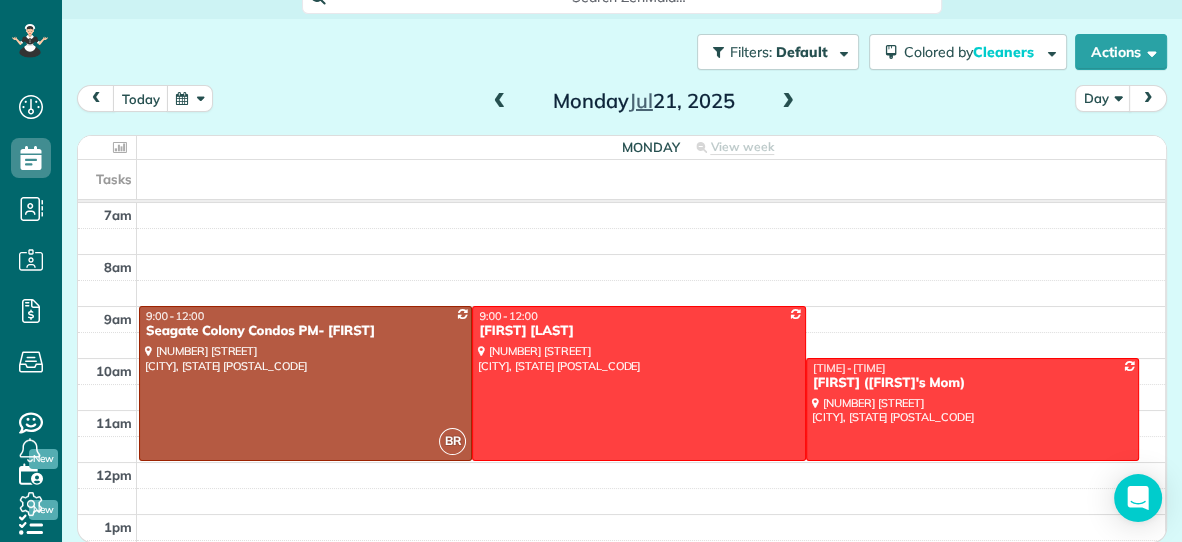 click at bounding box center (788, 102) 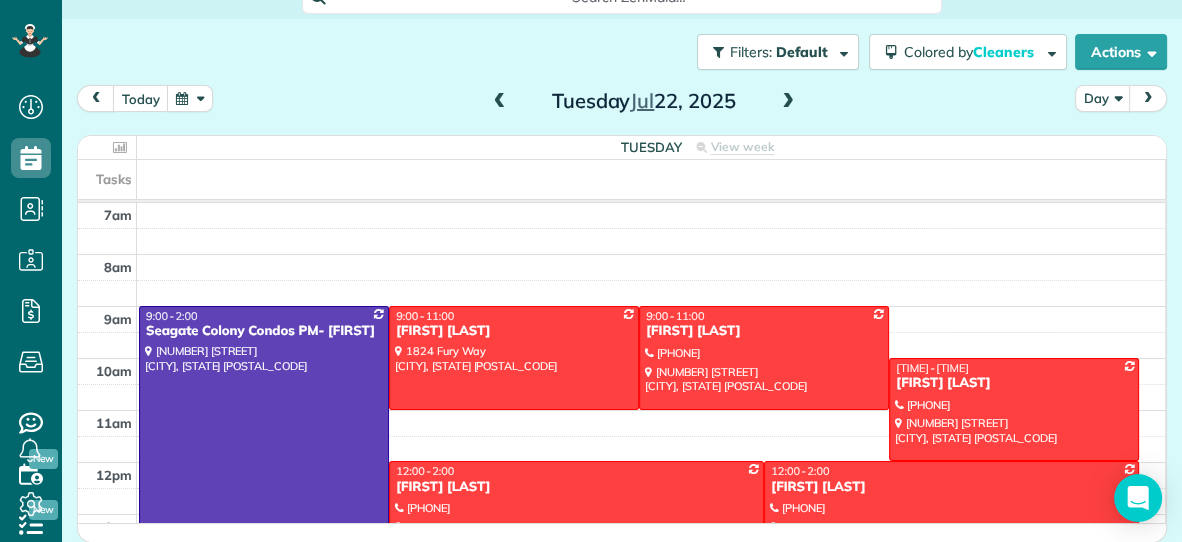 click at bounding box center [788, 102] 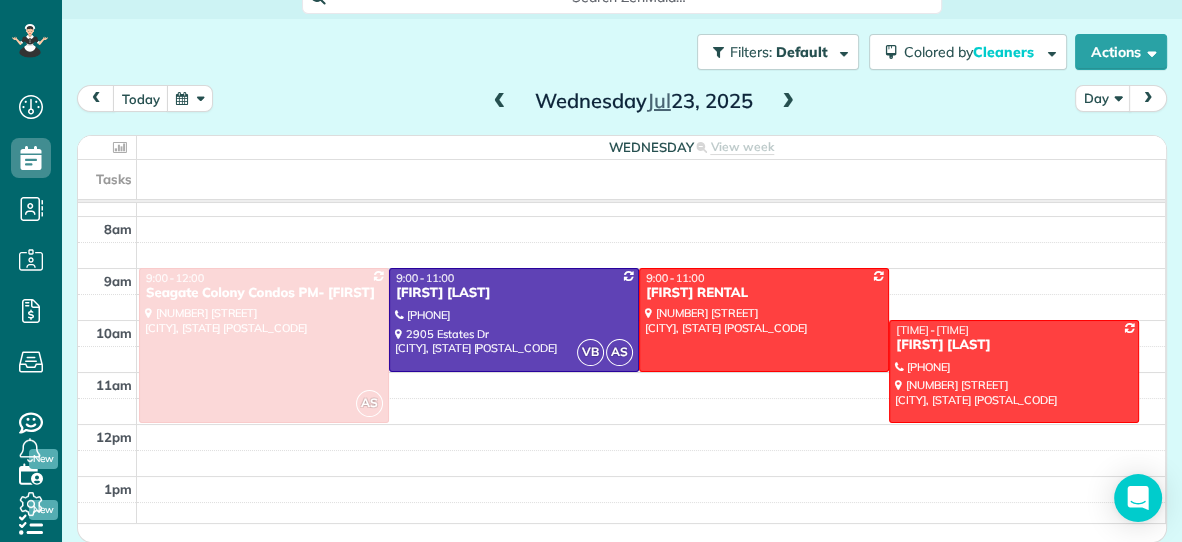 scroll, scrollTop: 28, scrollLeft: 0, axis: vertical 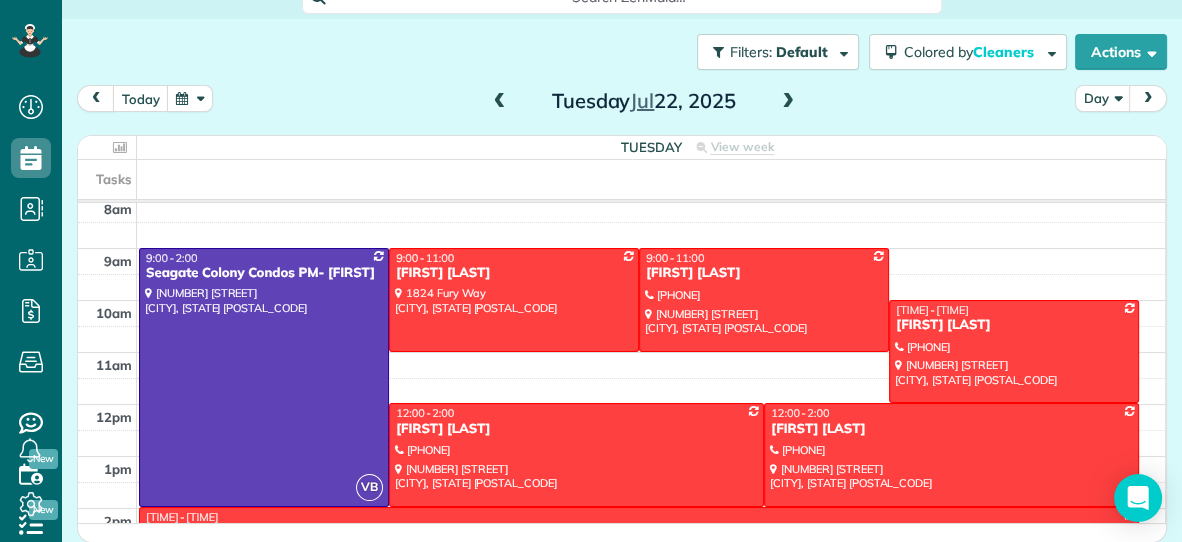 click at bounding box center (788, 102) 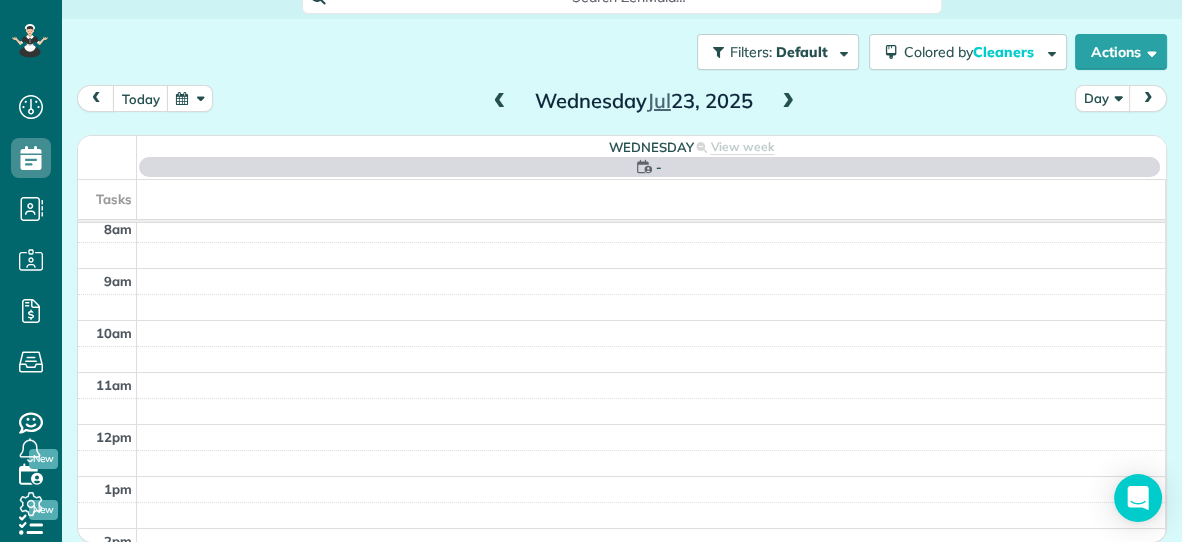 scroll, scrollTop: 0, scrollLeft: 0, axis: both 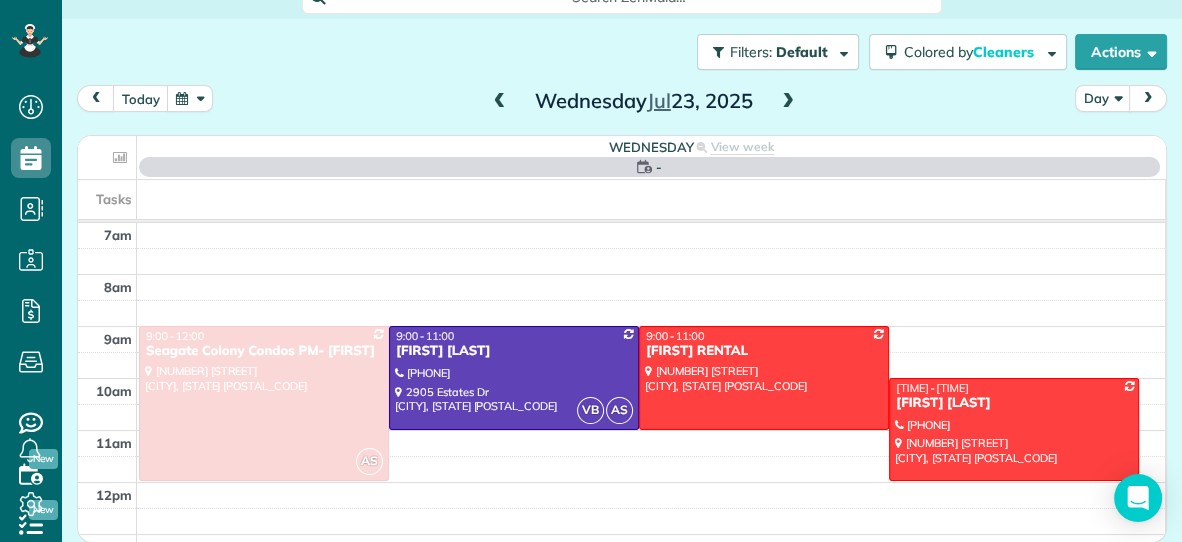 click at bounding box center [788, 102] 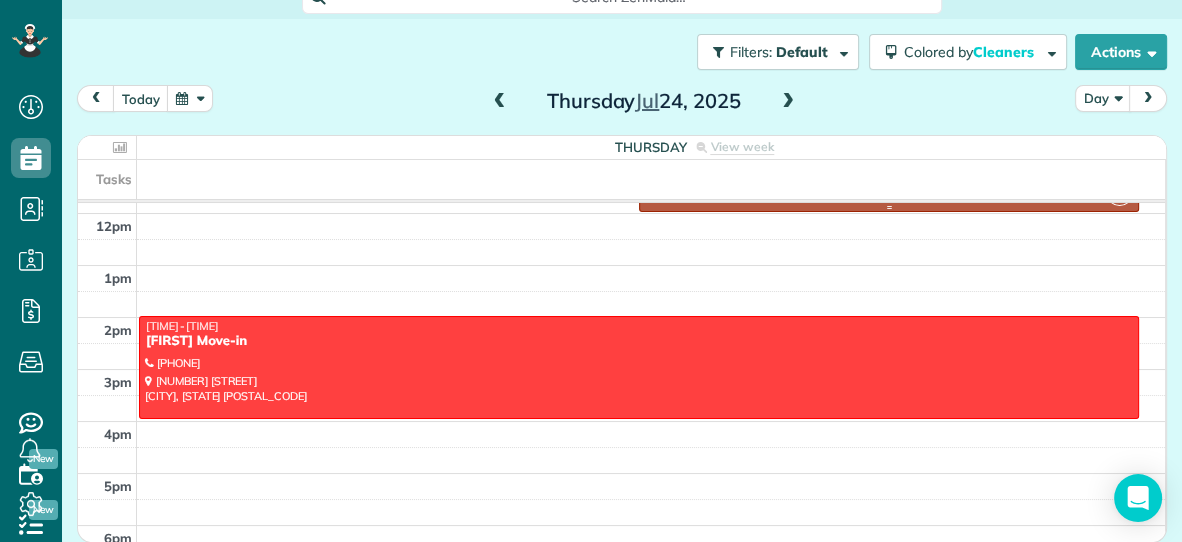 scroll, scrollTop: 279, scrollLeft: 0, axis: vertical 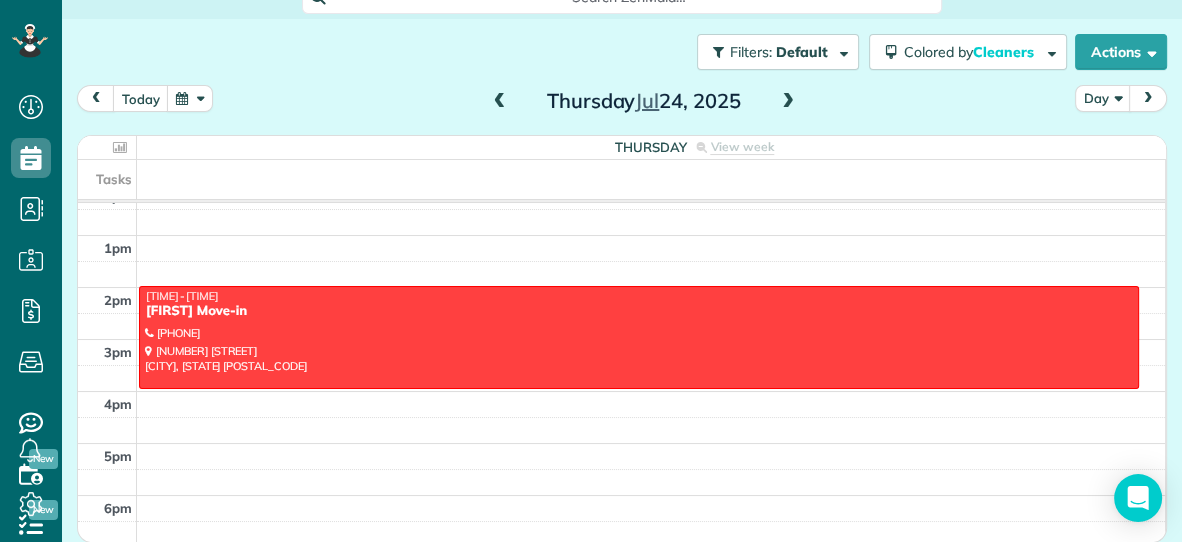 click on "Thursday  Jul  24, 2025" at bounding box center (644, 101) 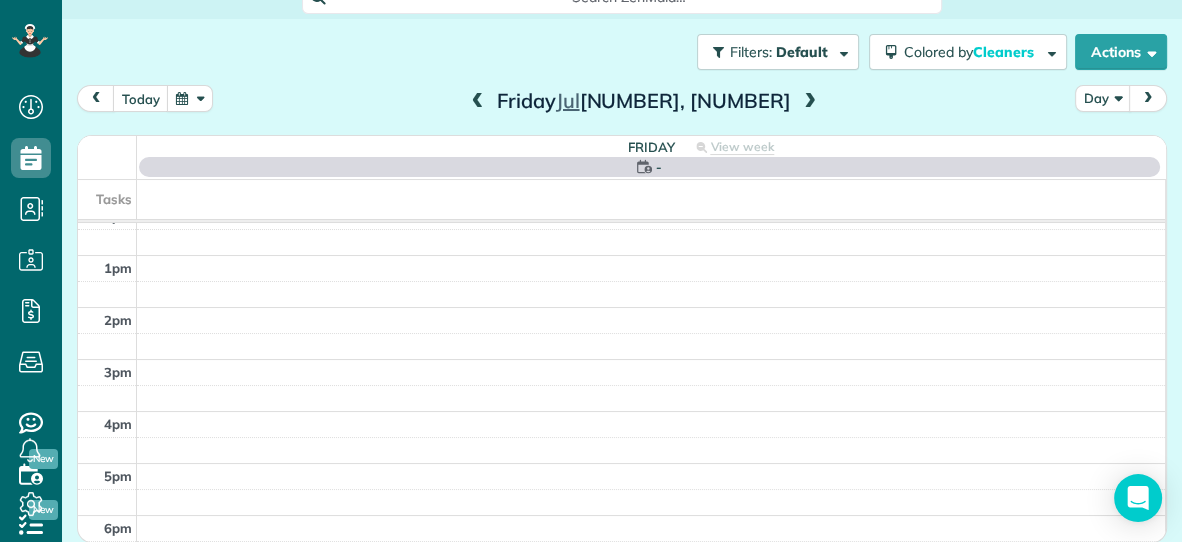 scroll, scrollTop: 0, scrollLeft: 0, axis: both 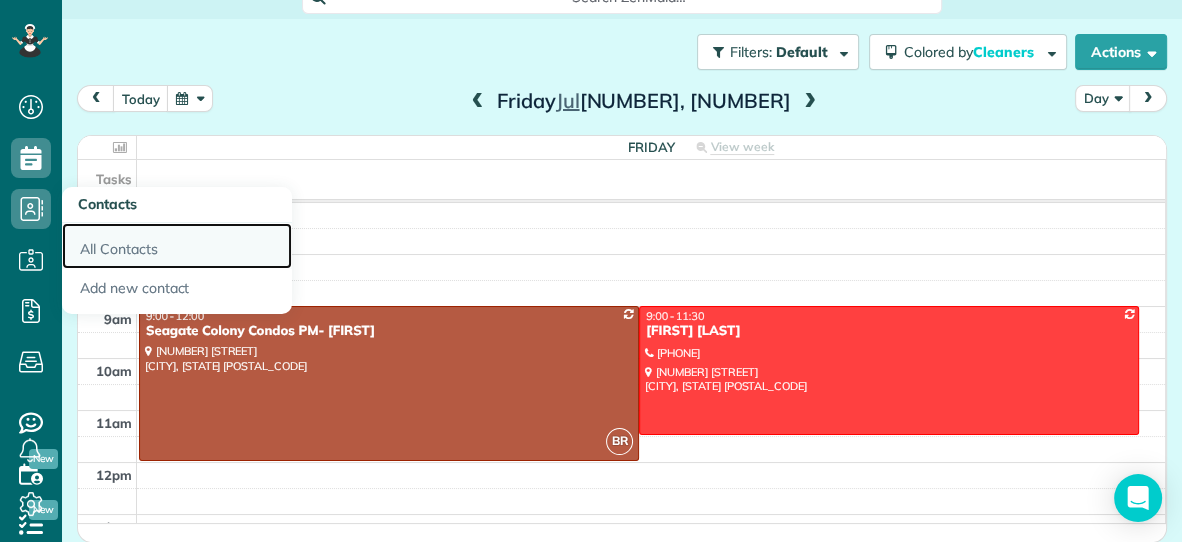 click on "All Contacts" at bounding box center [177, 246] 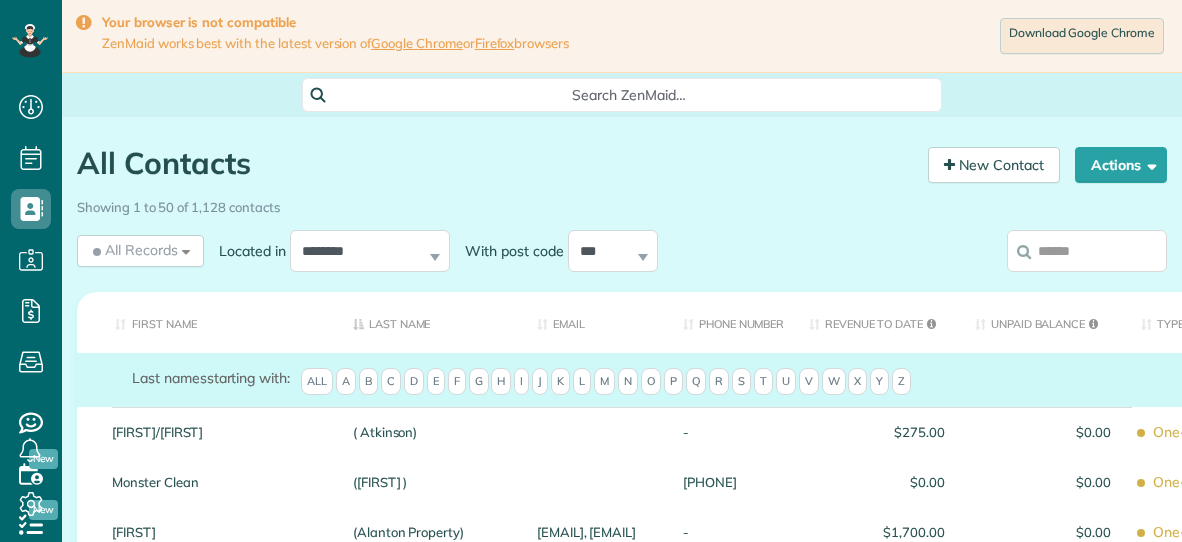 scroll, scrollTop: 0, scrollLeft: 0, axis: both 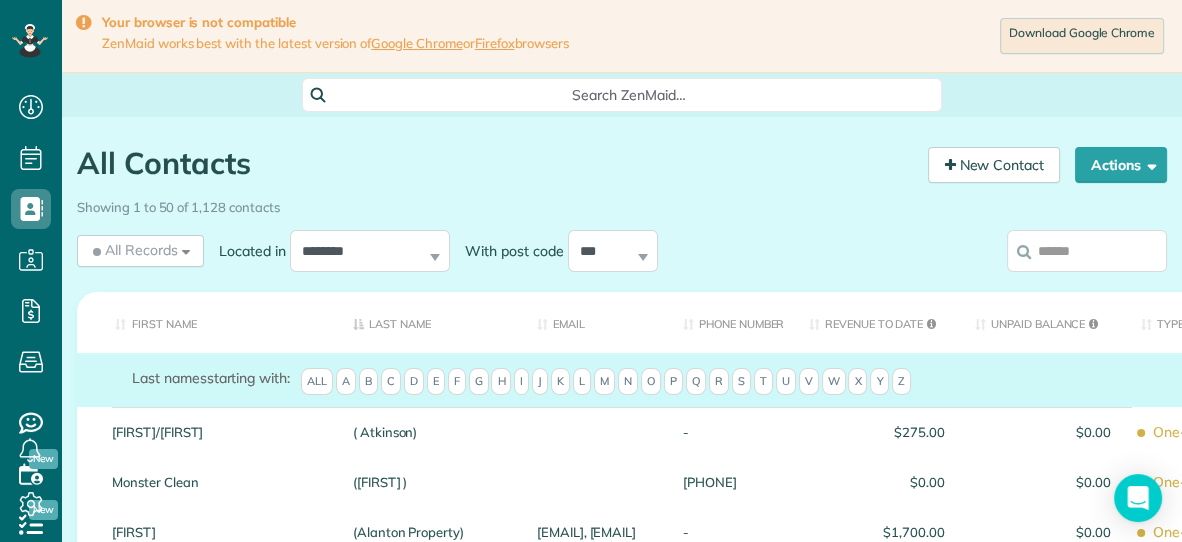click at bounding box center (1087, 251) 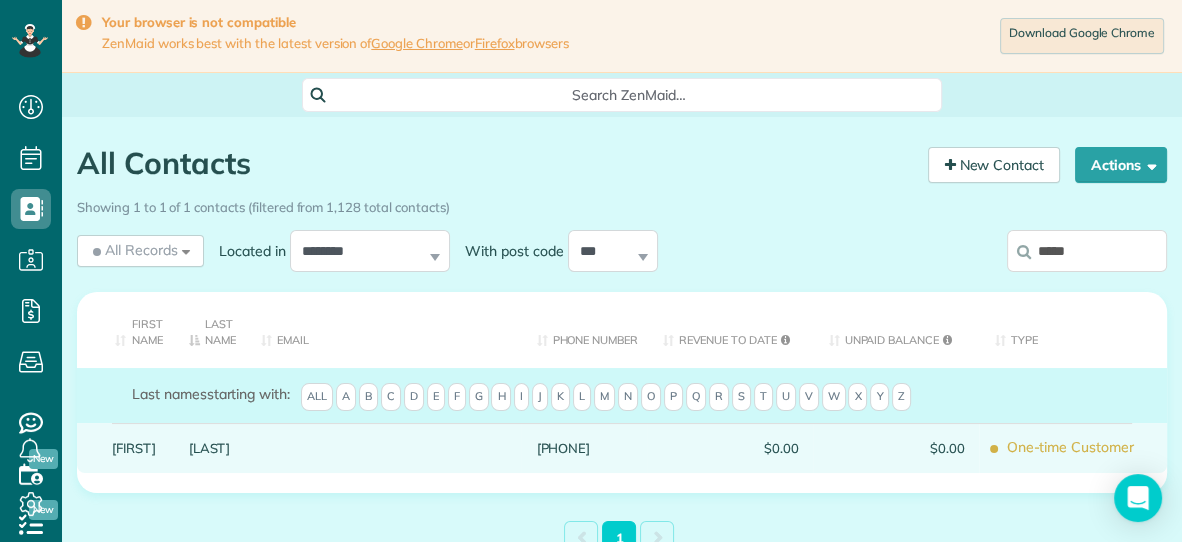 type on "*****" 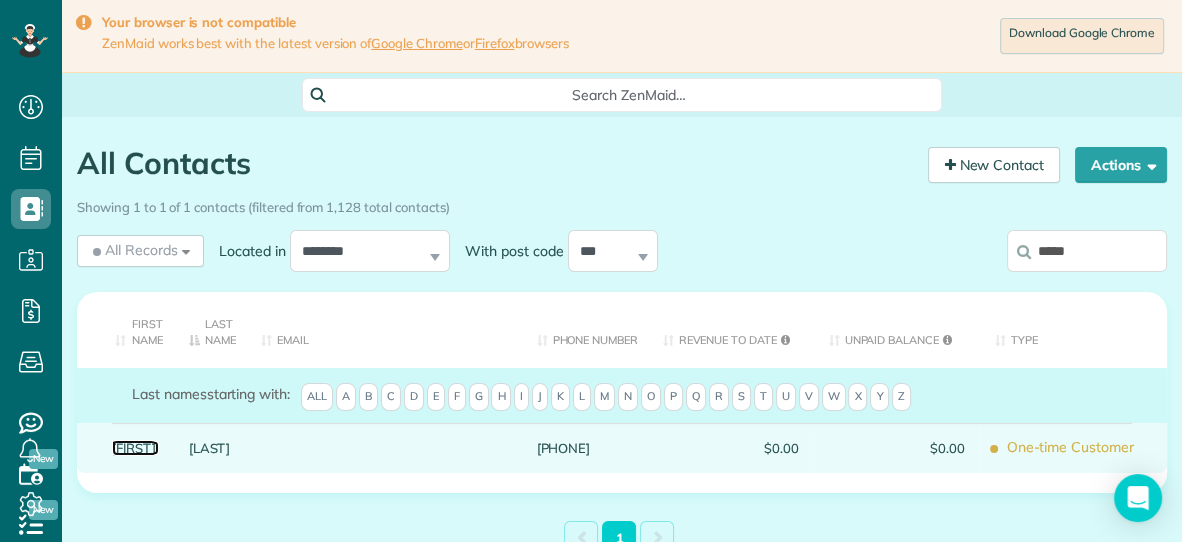 click on "Kylyn" at bounding box center (135, 448) 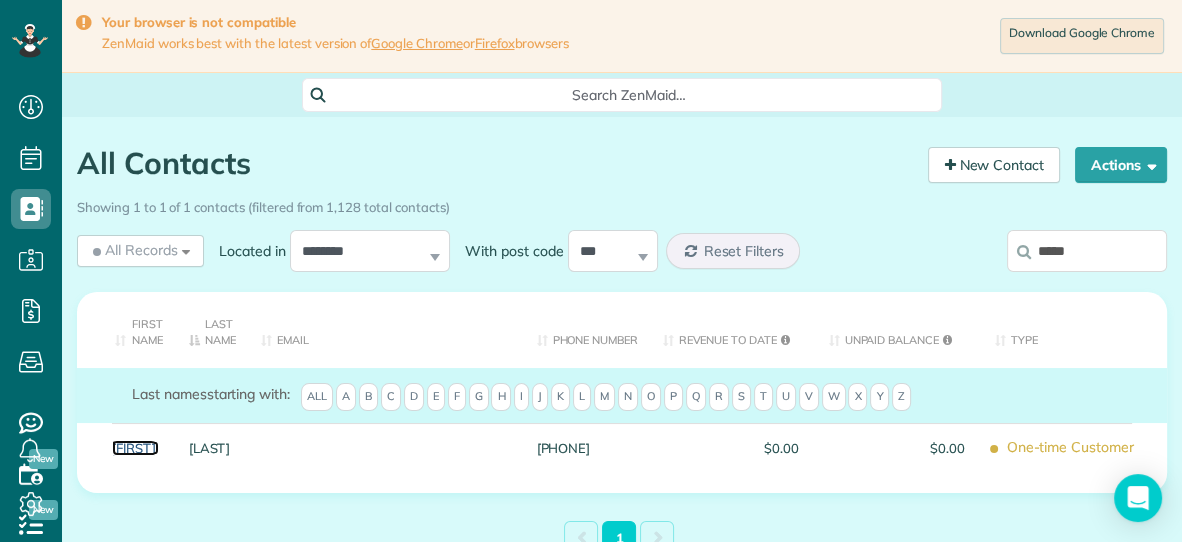 click on "Kylyn" at bounding box center [135, 448] 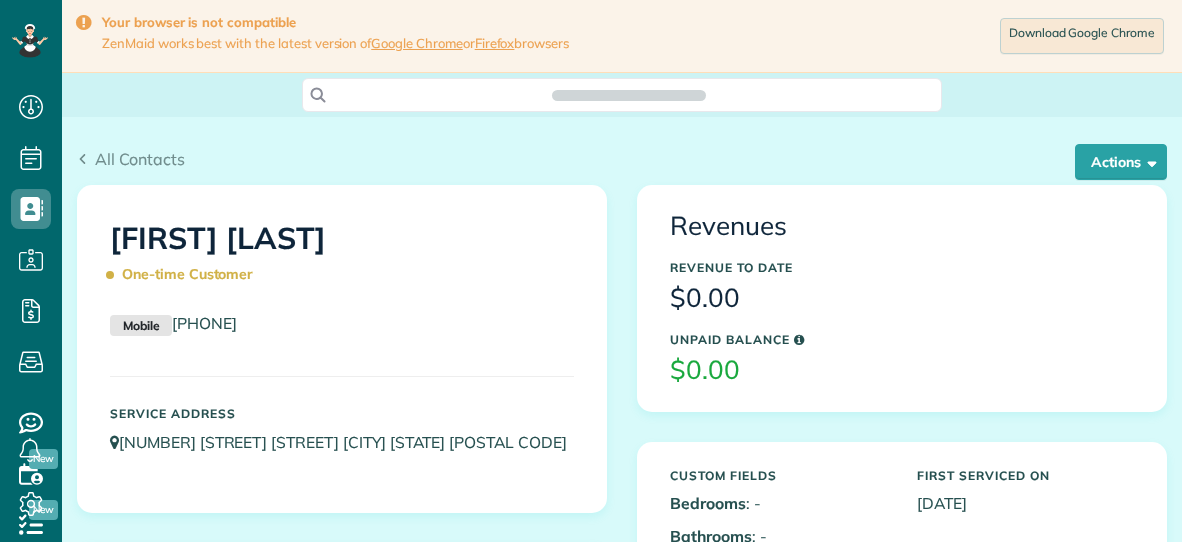 scroll, scrollTop: 0, scrollLeft: 0, axis: both 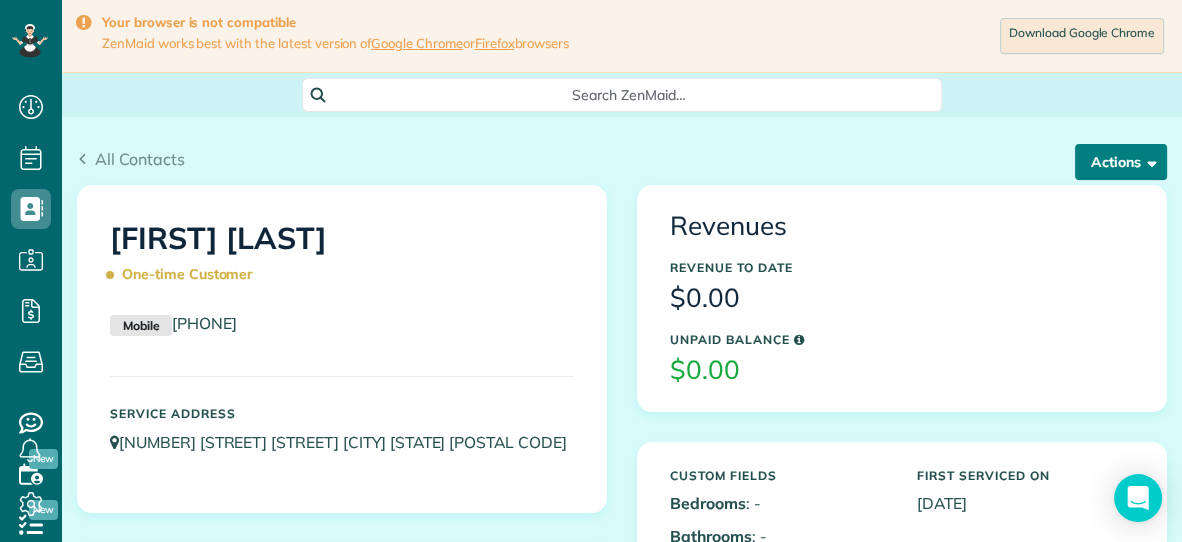 click on "Actions" at bounding box center [1121, 162] 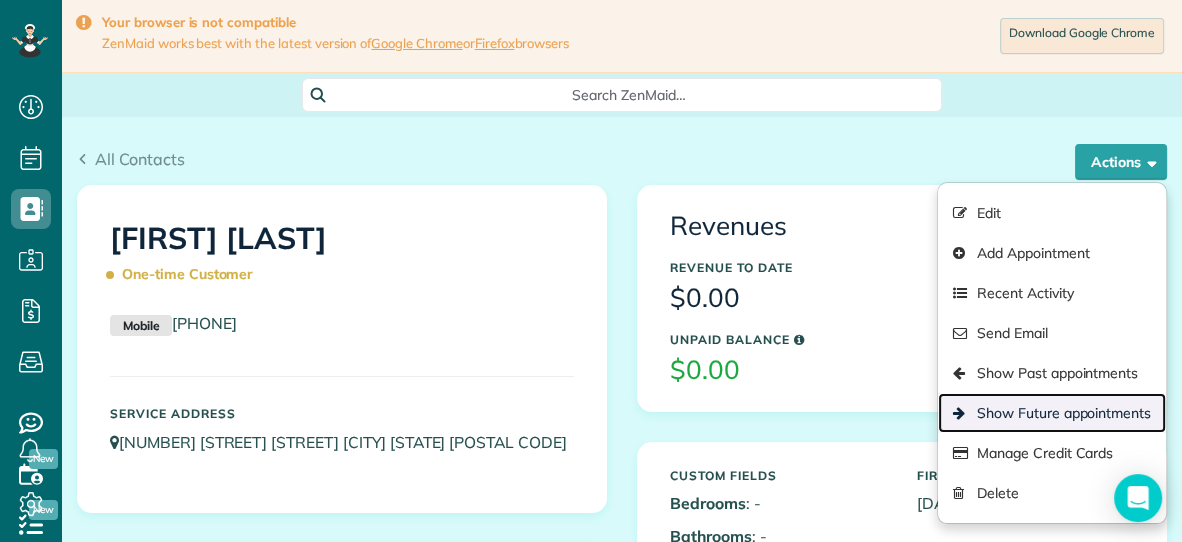 click on "Show Future appointments" at bounding box center [1052, 413] 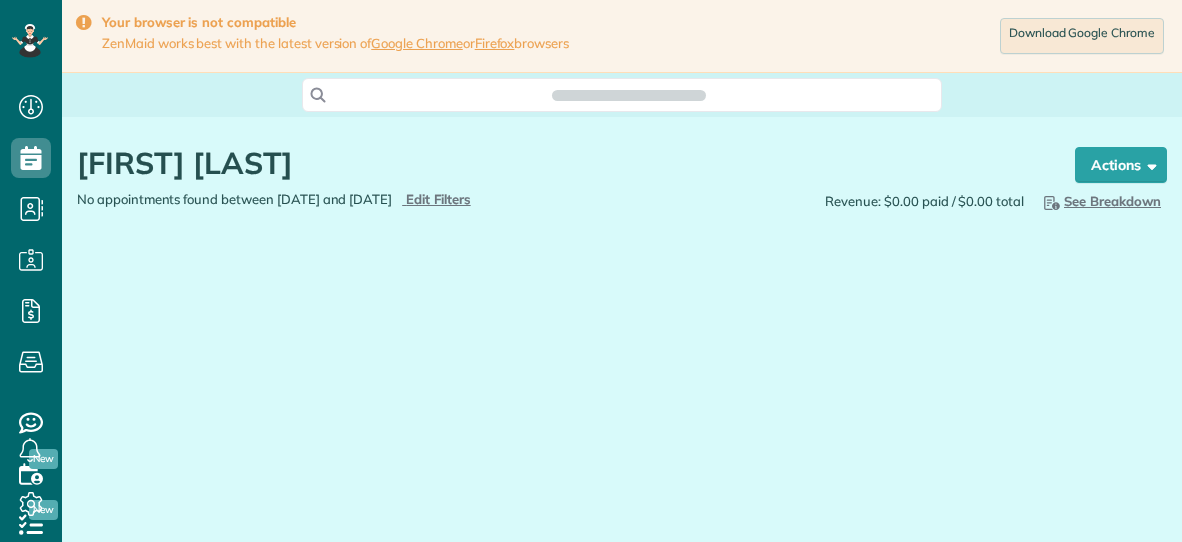 scroll, scrollTop: 0, scrollLeft: 0, axis: both 